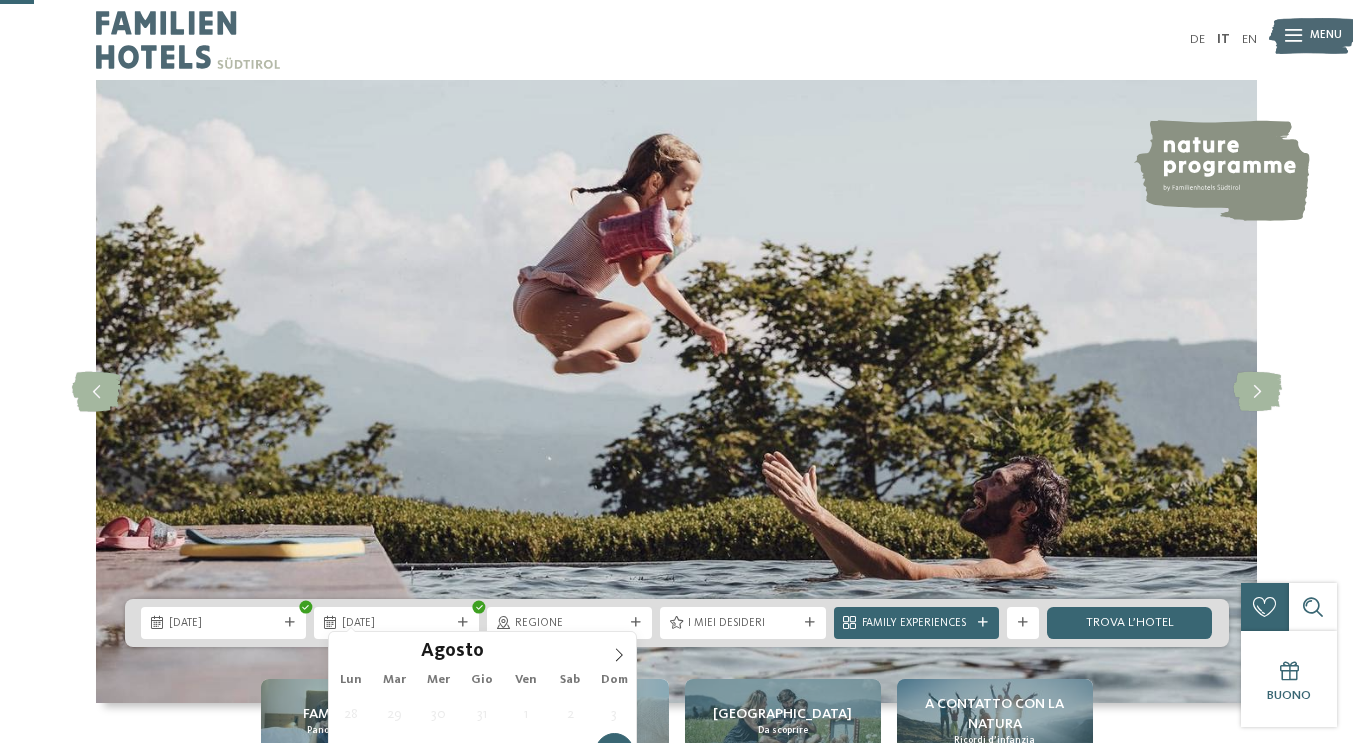 type on "16.08.2025" 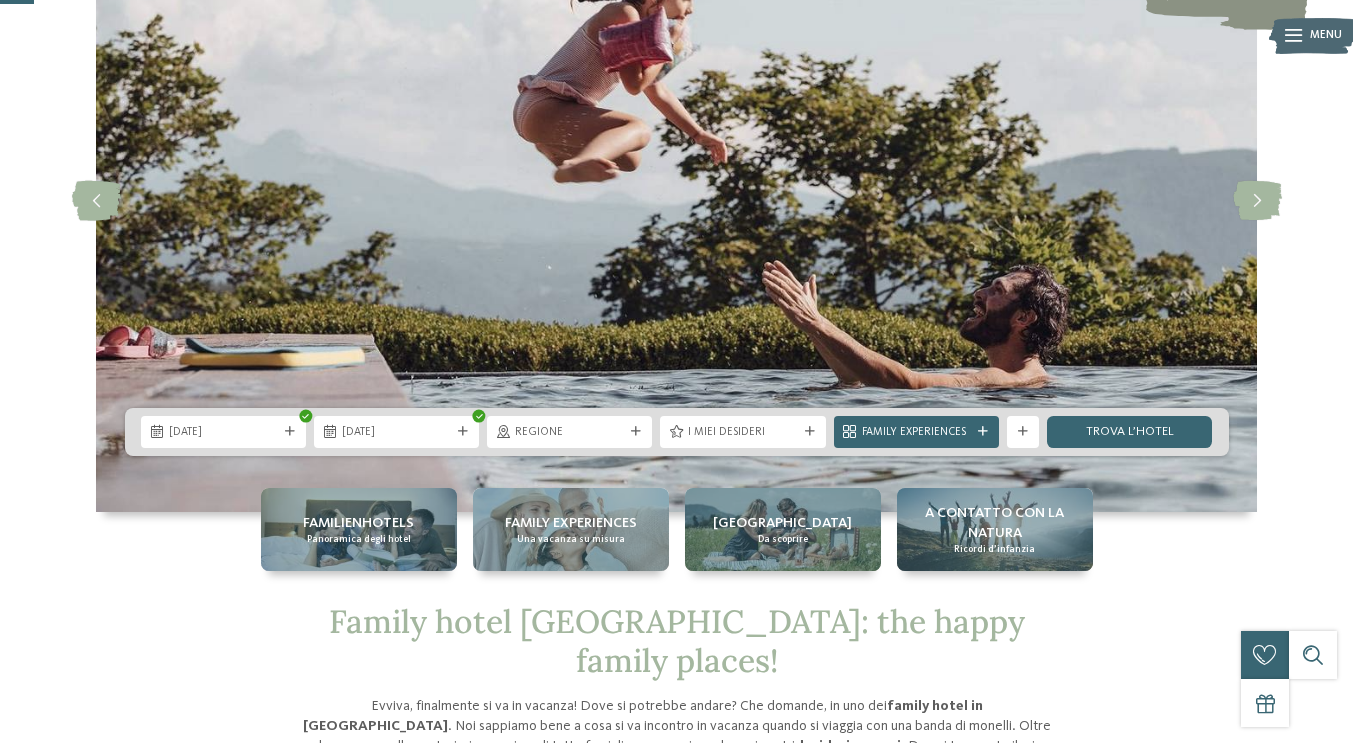 scroll, scrollTop: 191, scrollLeft: 0, axis: vertical 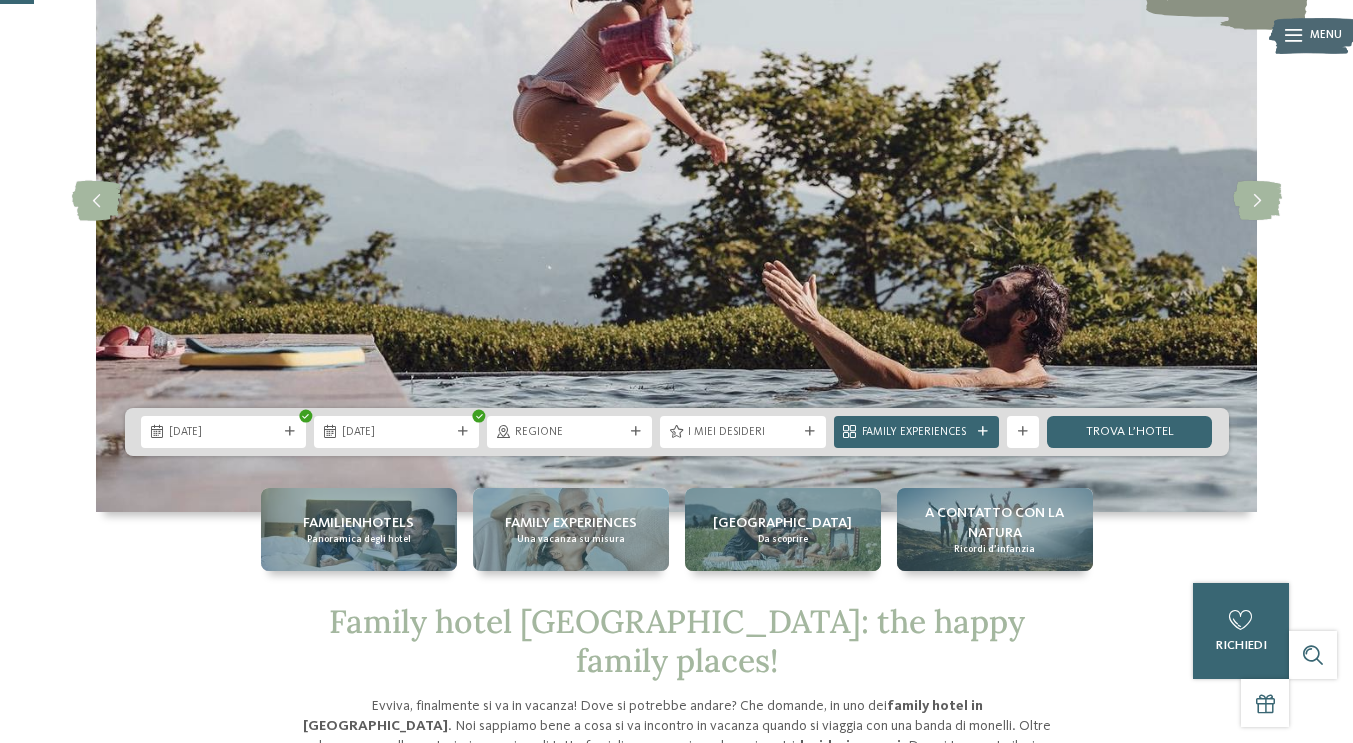 click at bounding box center (636, 432) 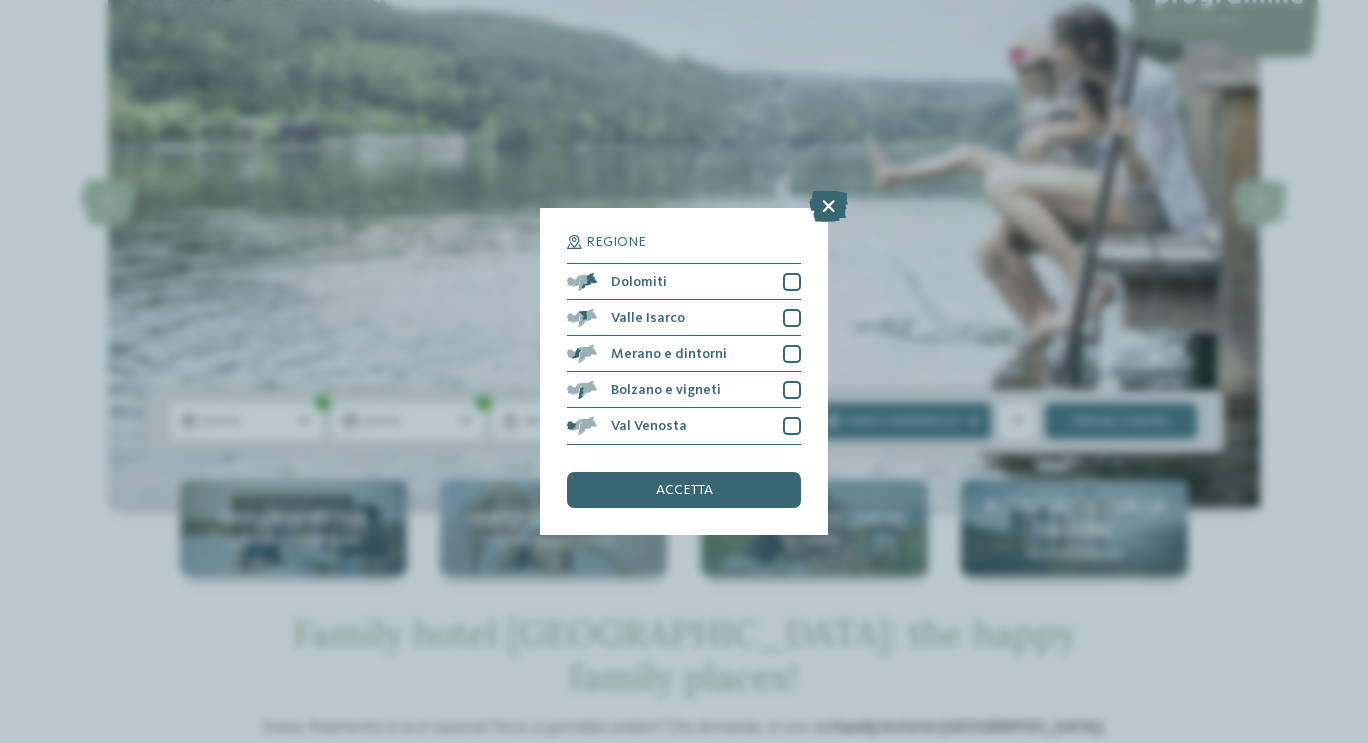 click at bounding box center (792, 282) 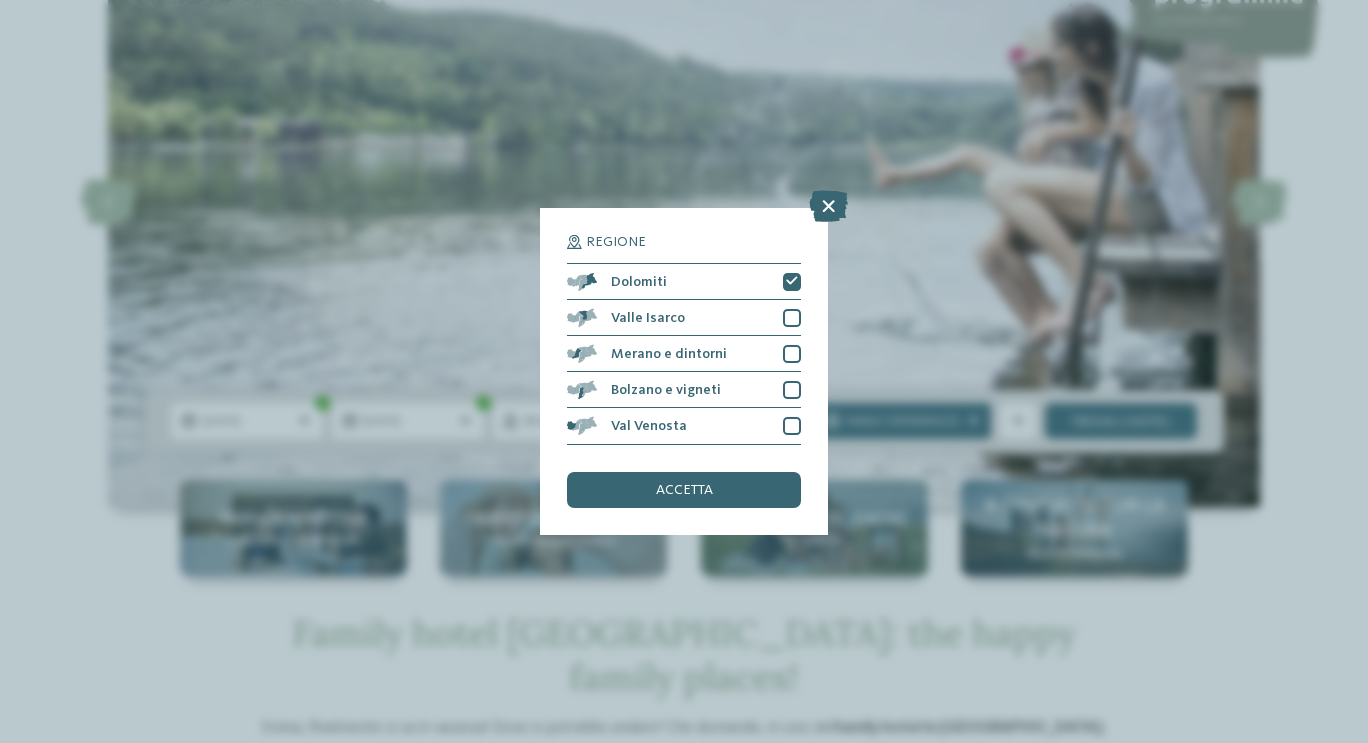 click at bounding box center (792, 318) 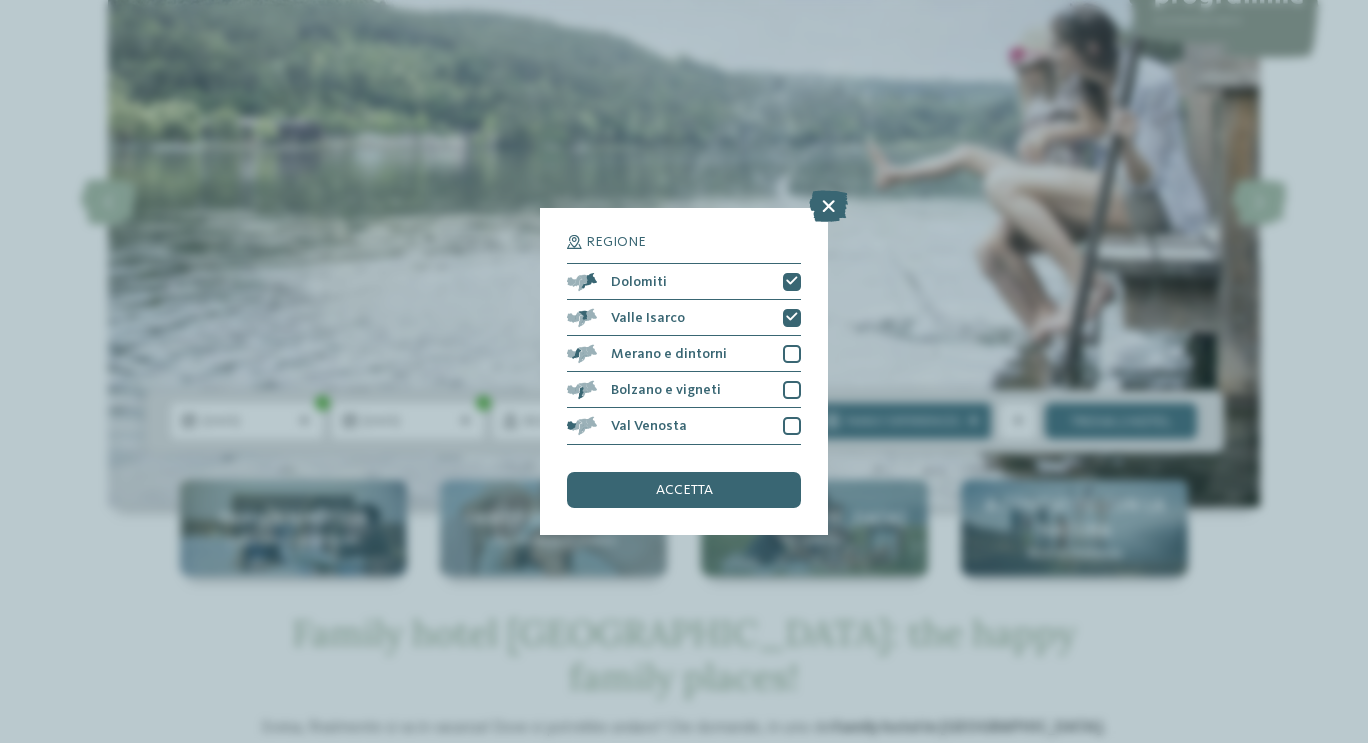 click at bounding box center [792, 354] 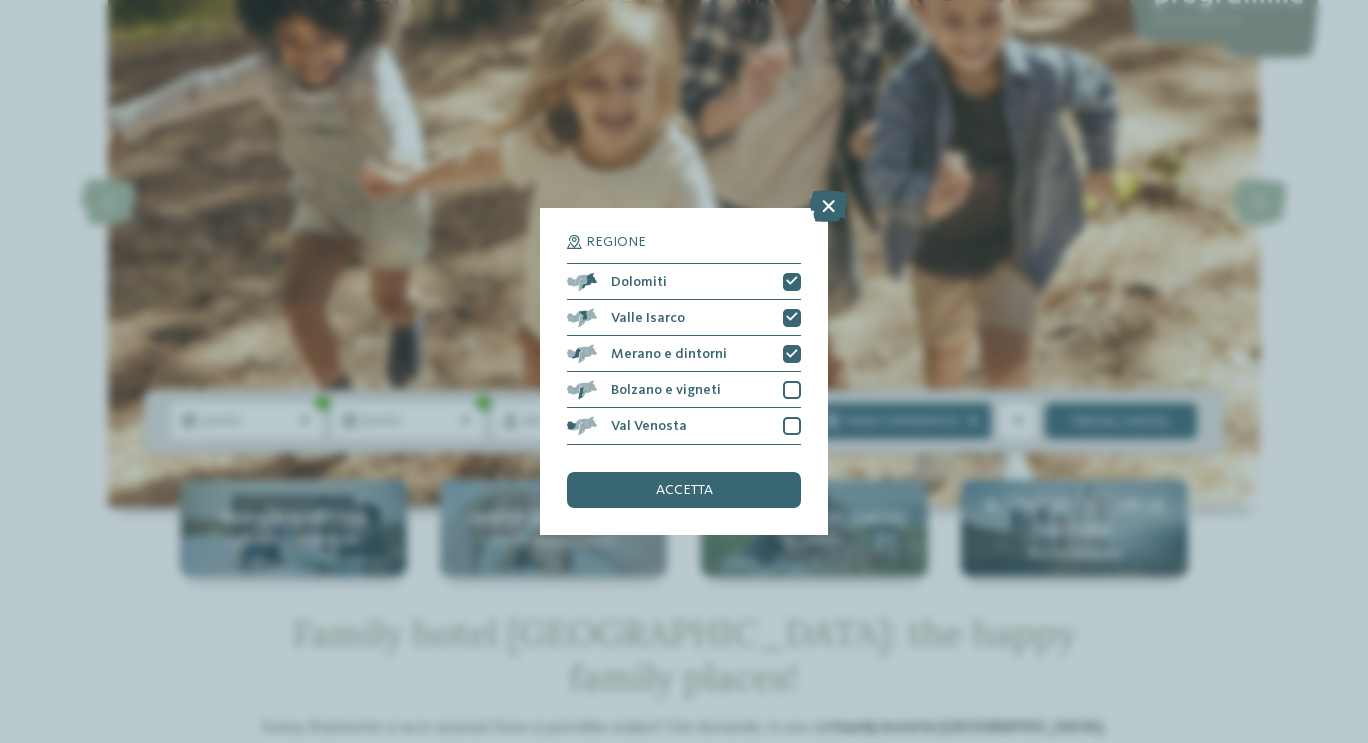 click at bounding box center [792, 390] 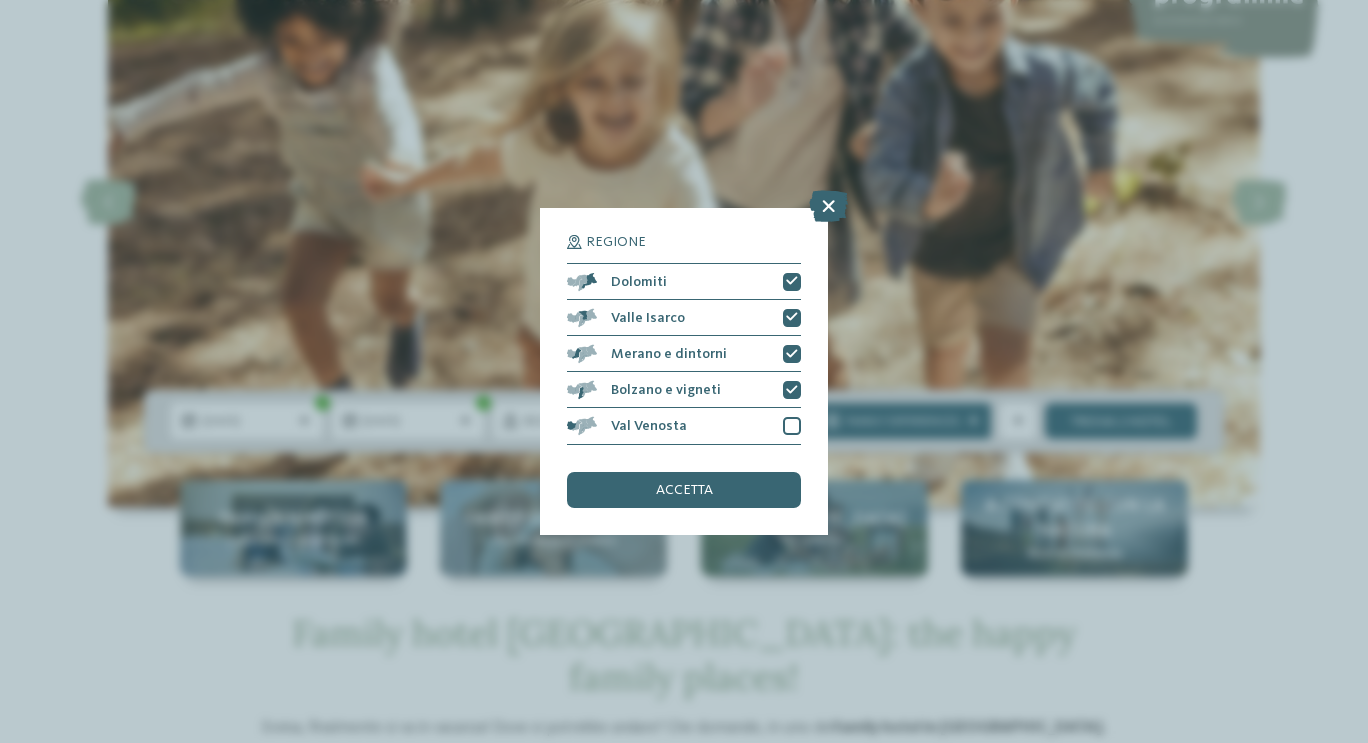 click at bounding box center (792, 426) 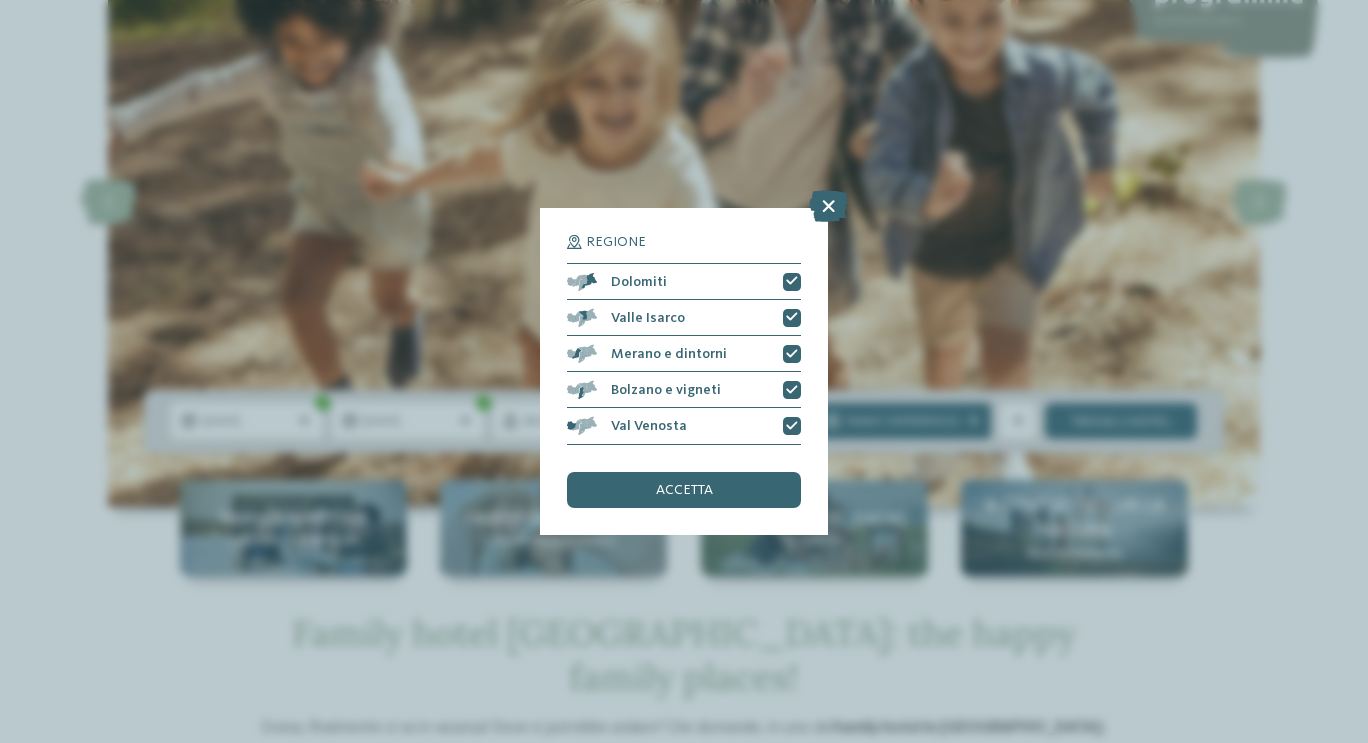 click on "accetta" at bounding box center (684, 490) 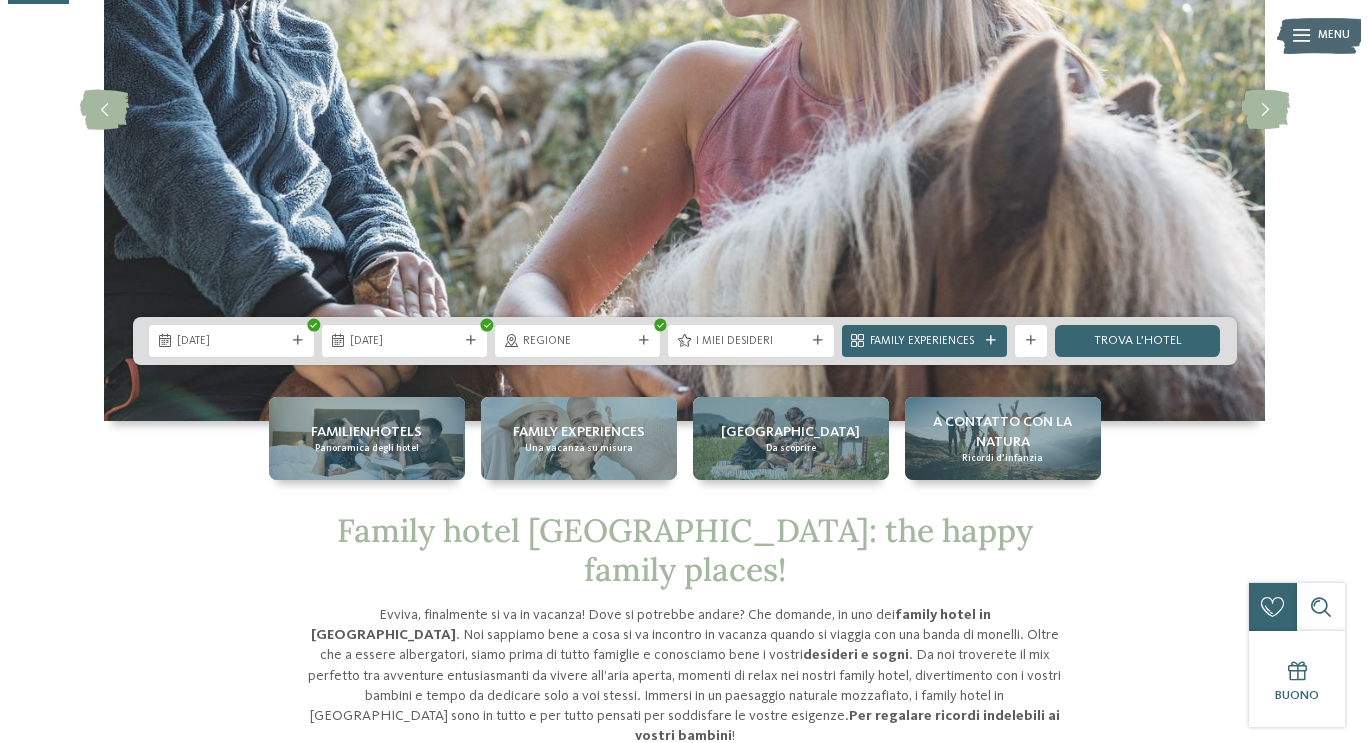 scroll, scrollTop: 349, scrollLeft: 0, axis: vertical 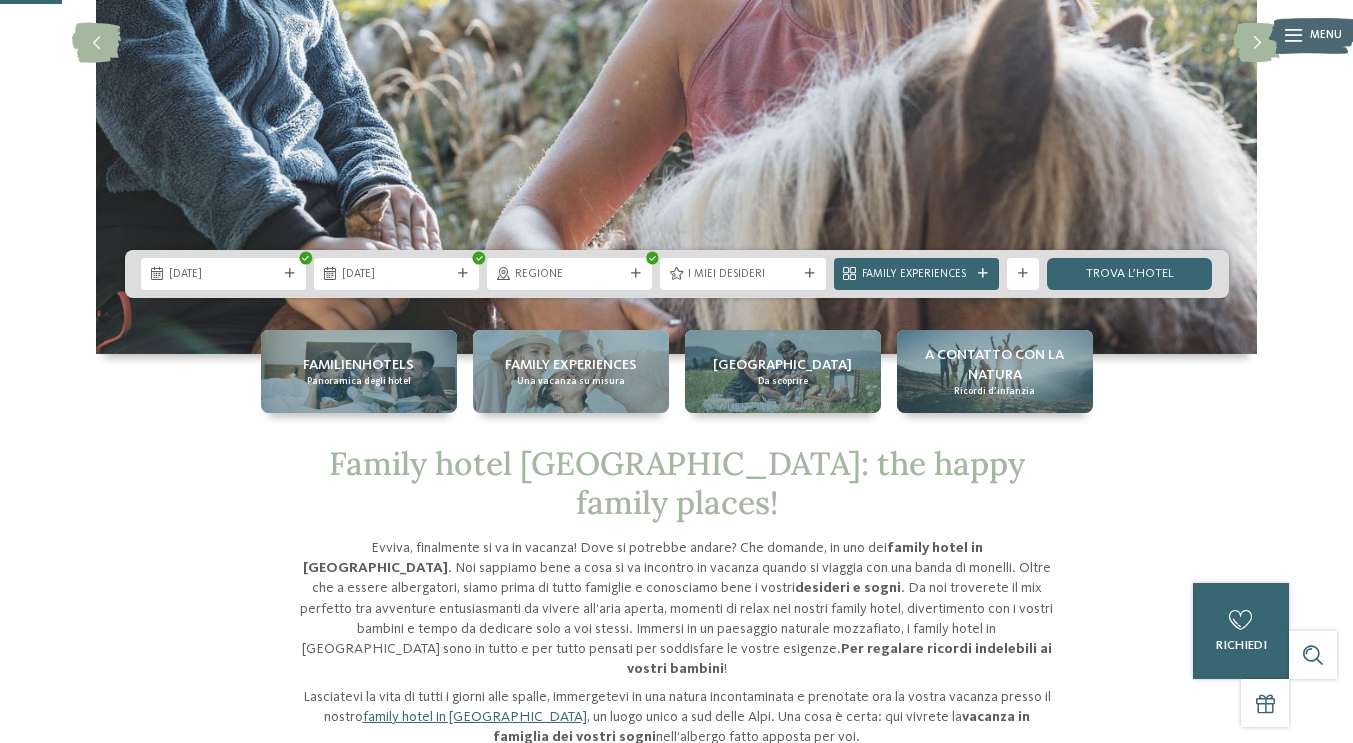 click on "I miei desideri" at bounding box center [742, 274] 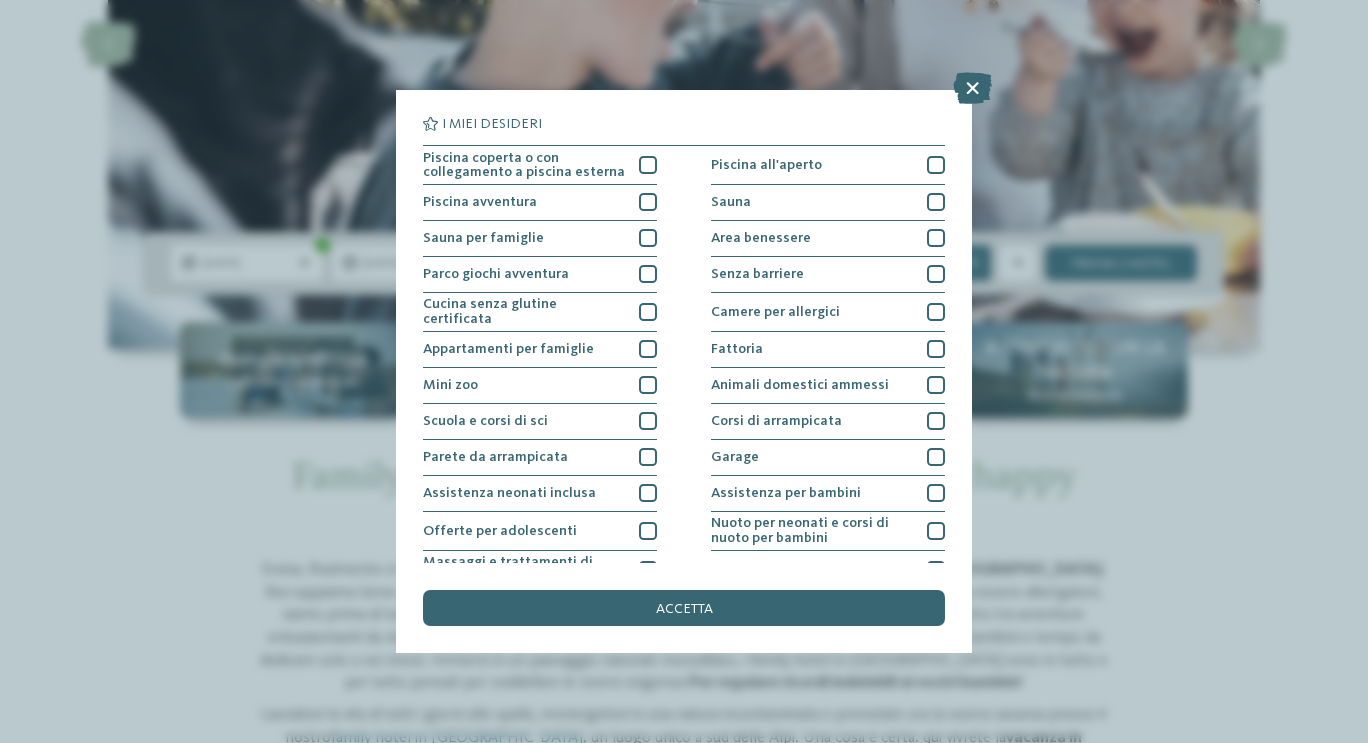 click on "Piscina coperta o con collegamento a piscina esterna" at bounding box center [540, 165] 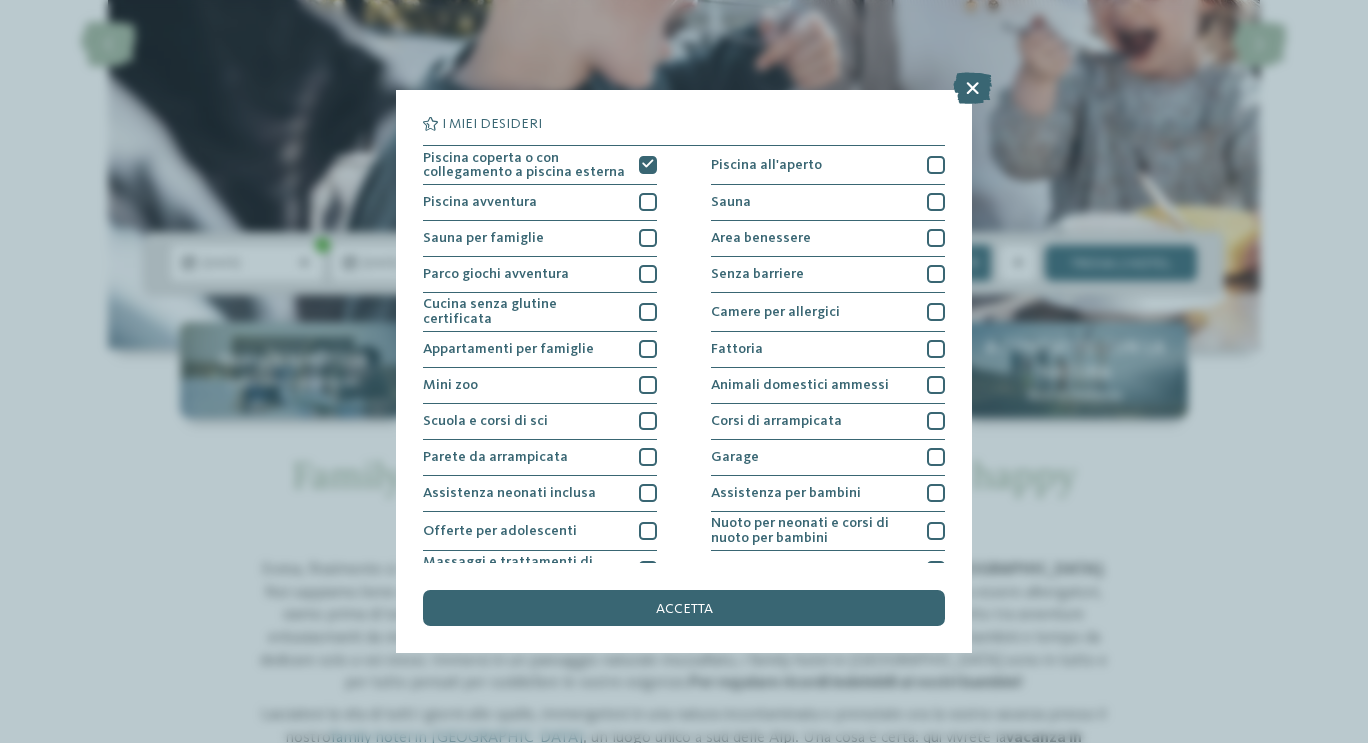 click at bounding box center (648, 202) 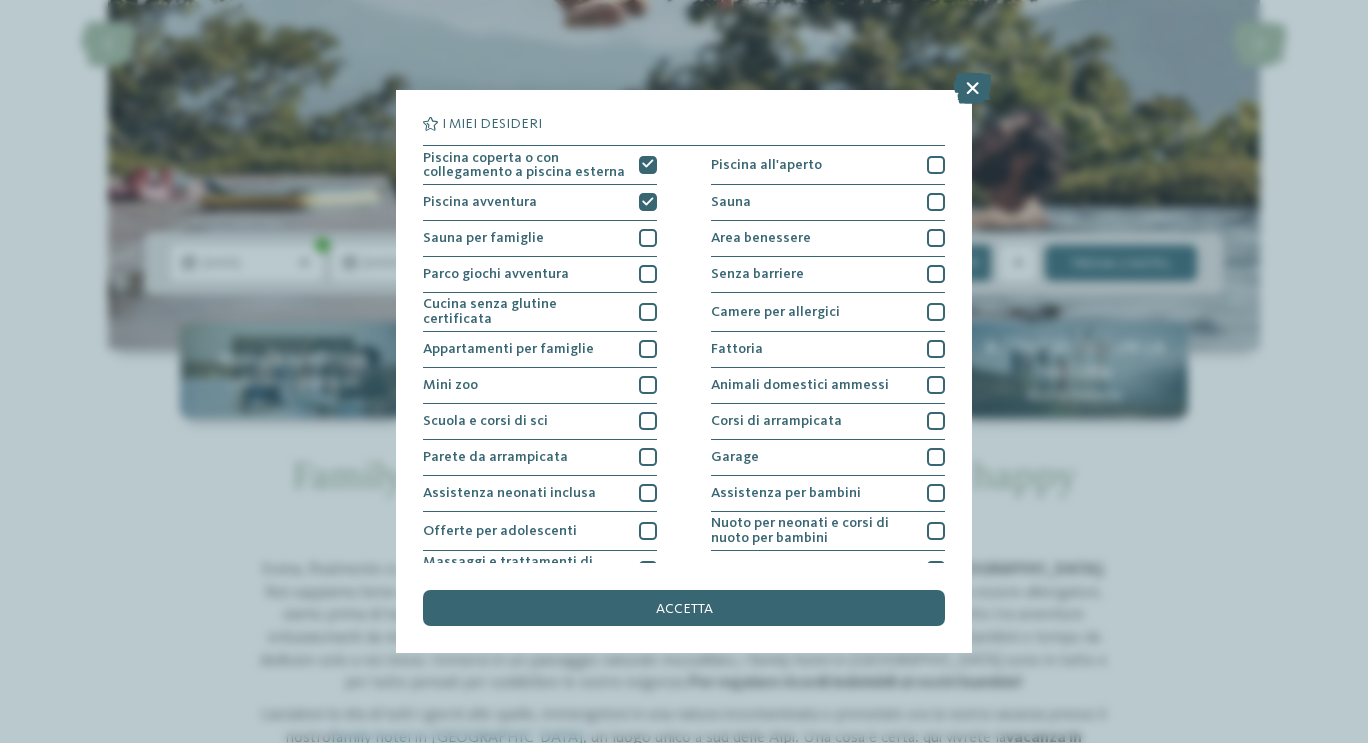 click at bounding box center [648, 274] 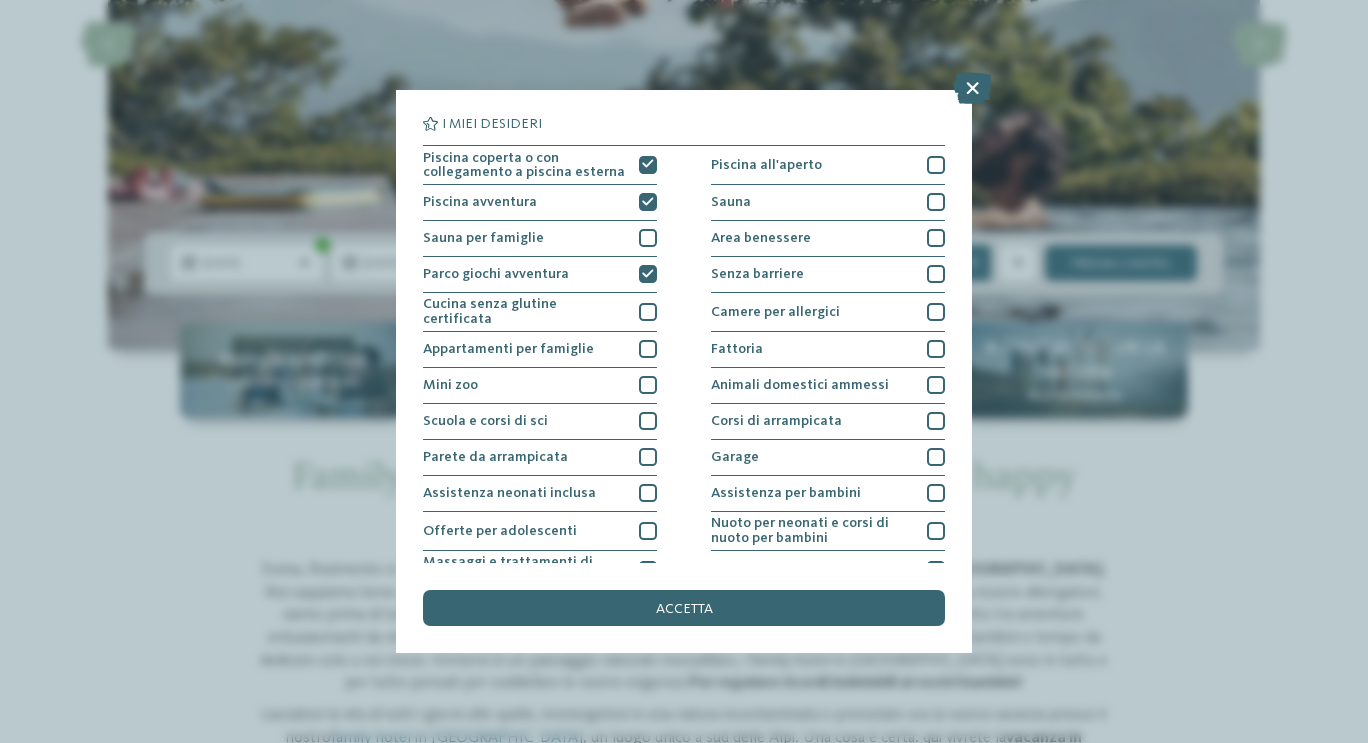 click at bounding box center (648, 349) 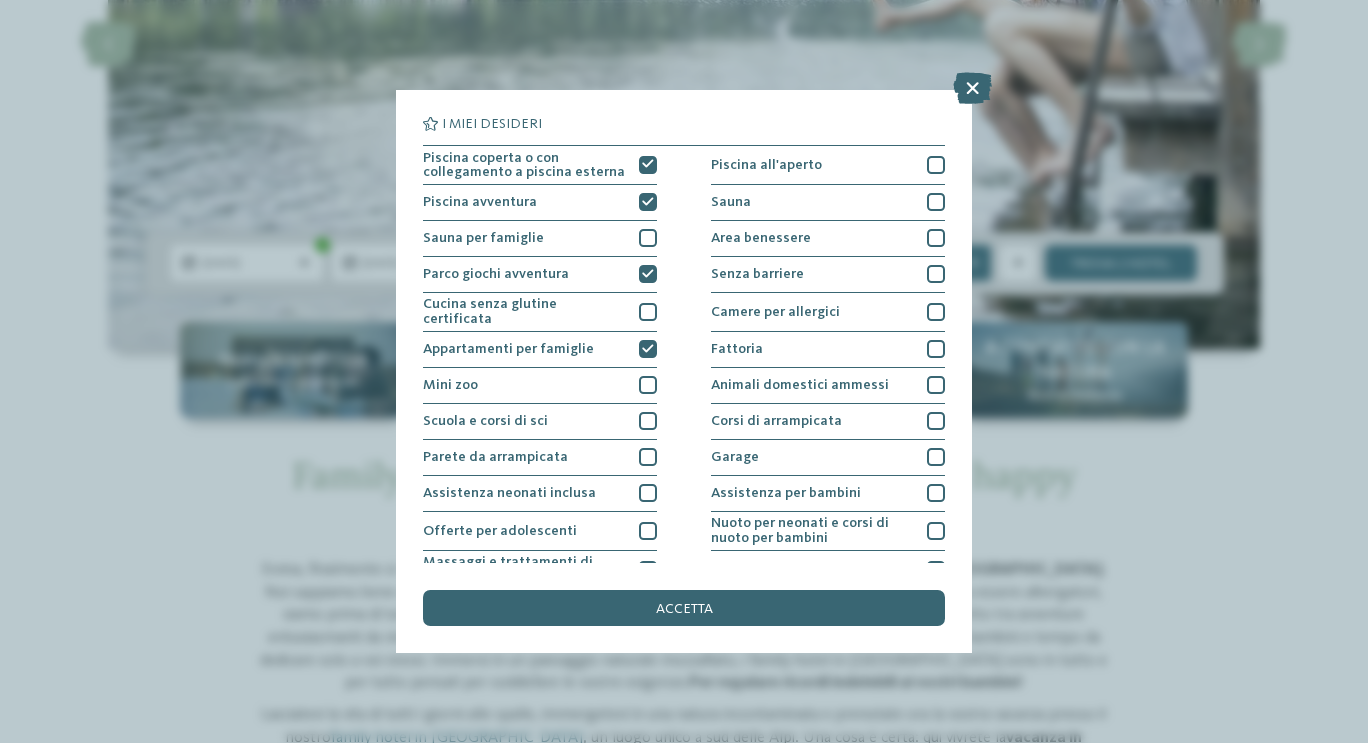 click at bounding box center (648, 531) 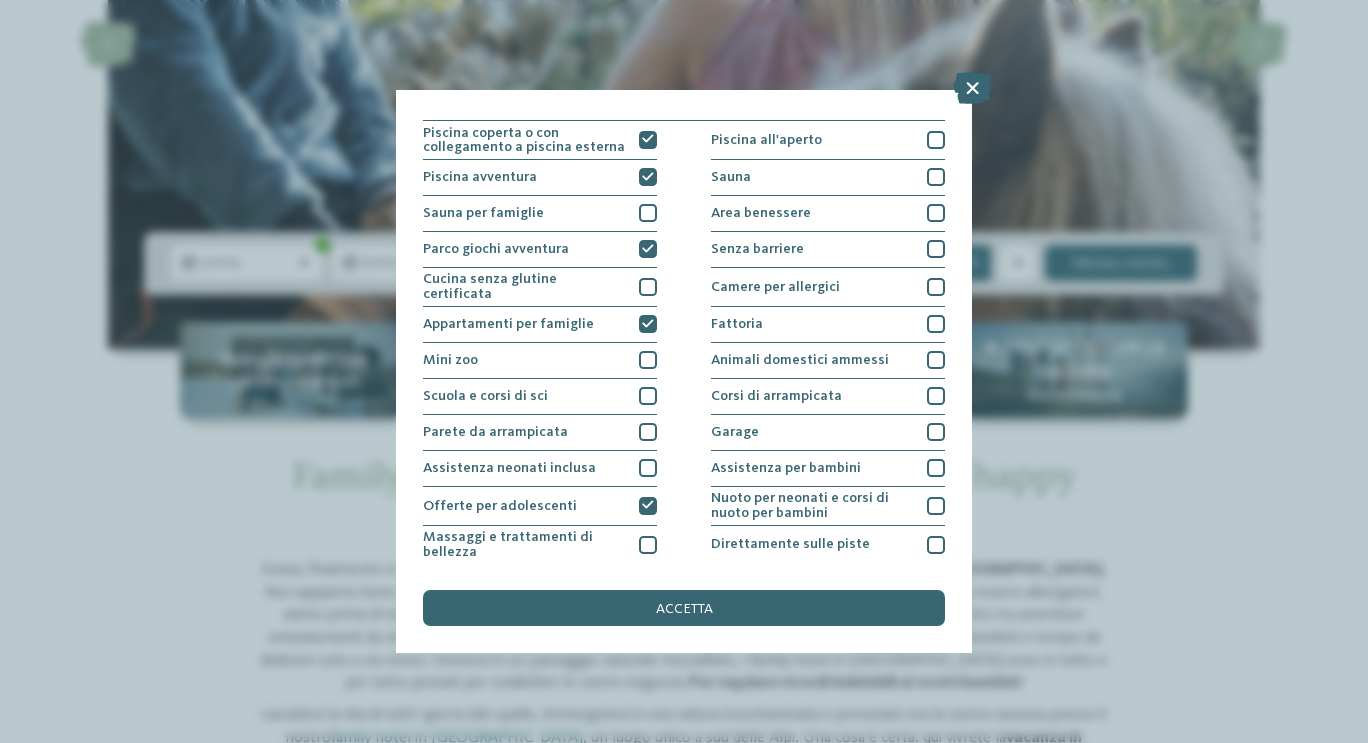 scroll, scrollTop: 0, scrollLeft: 0, axis: both 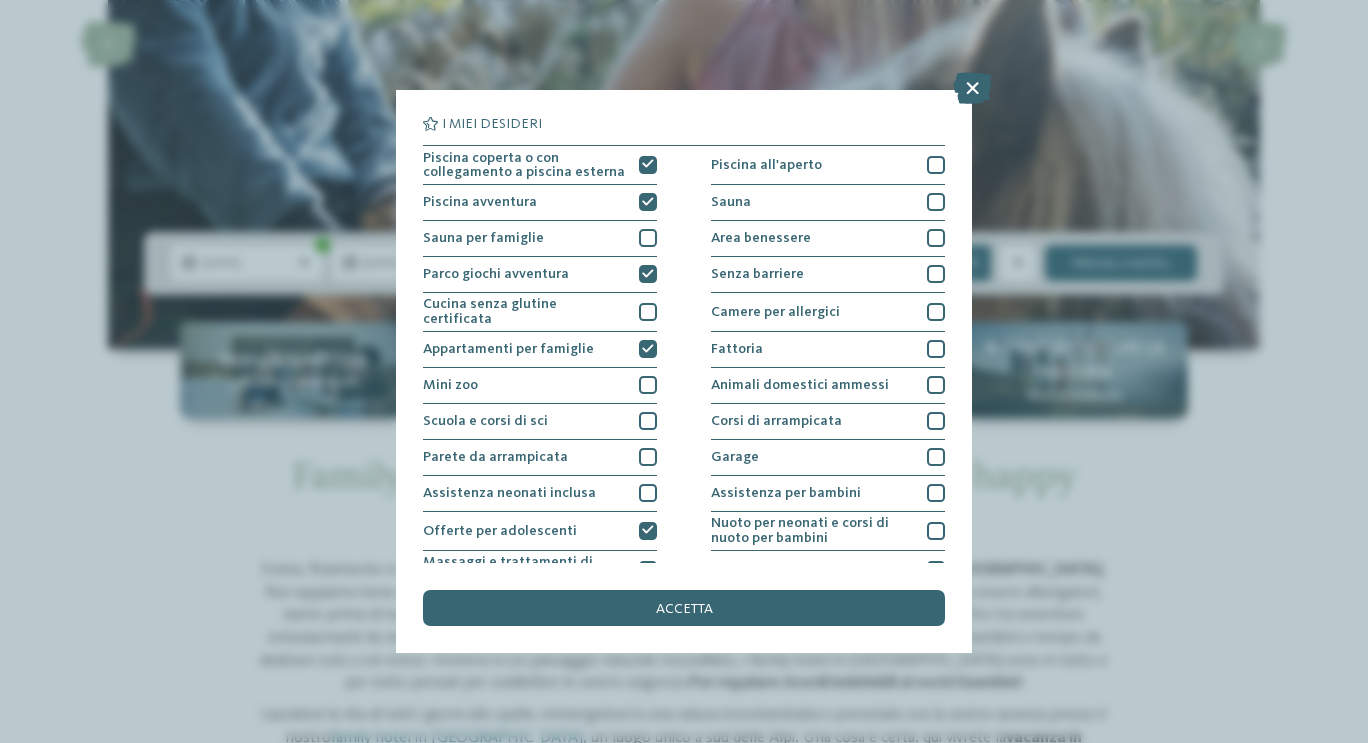 click at bounding box center (936, 165) 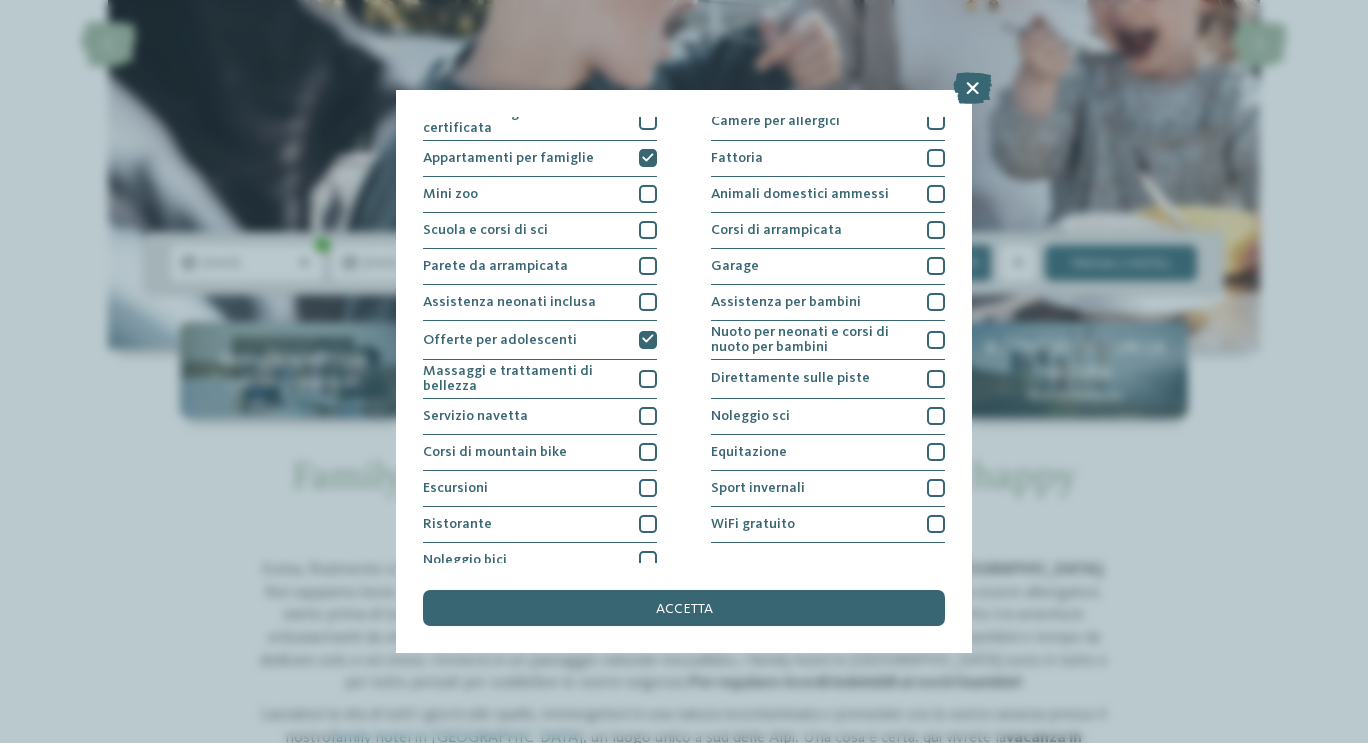 scroll, scrollTop: 204, scrollLeft: 0, axis: vertical 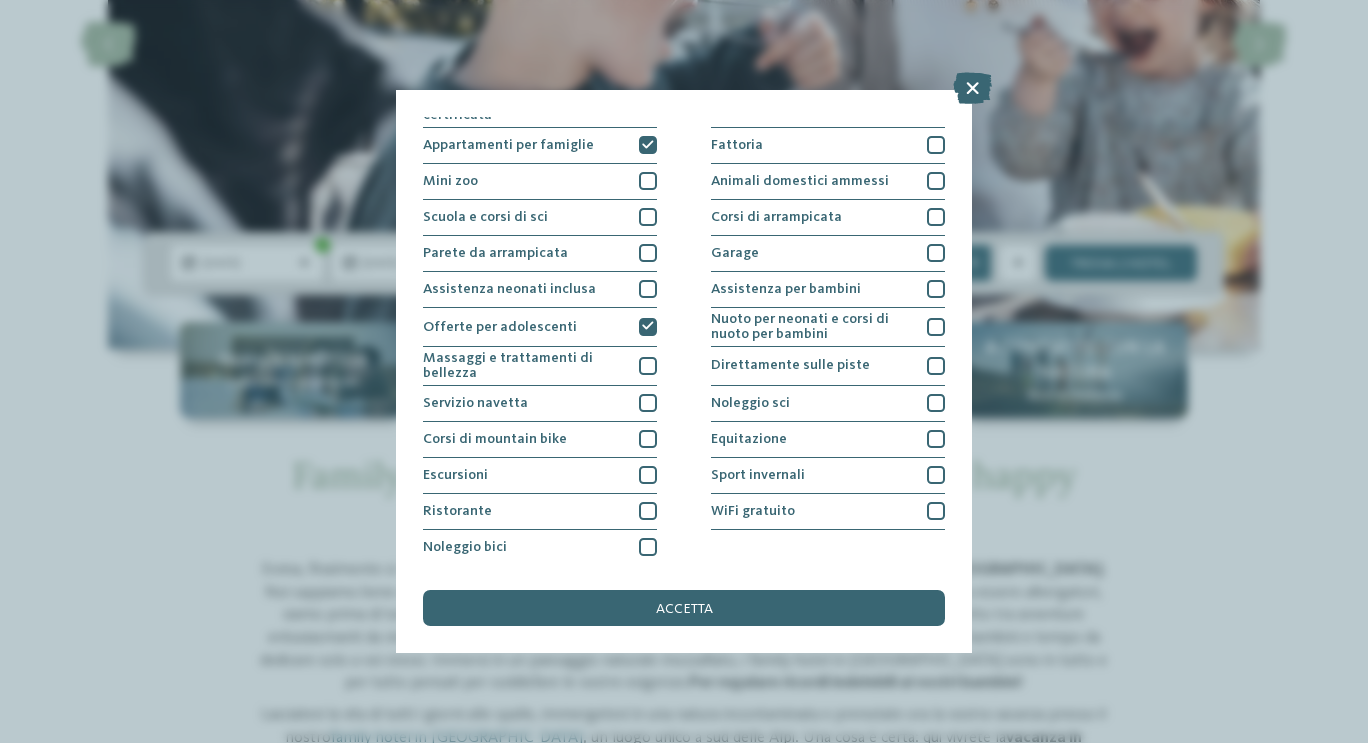click at bounding box center [648, 475] 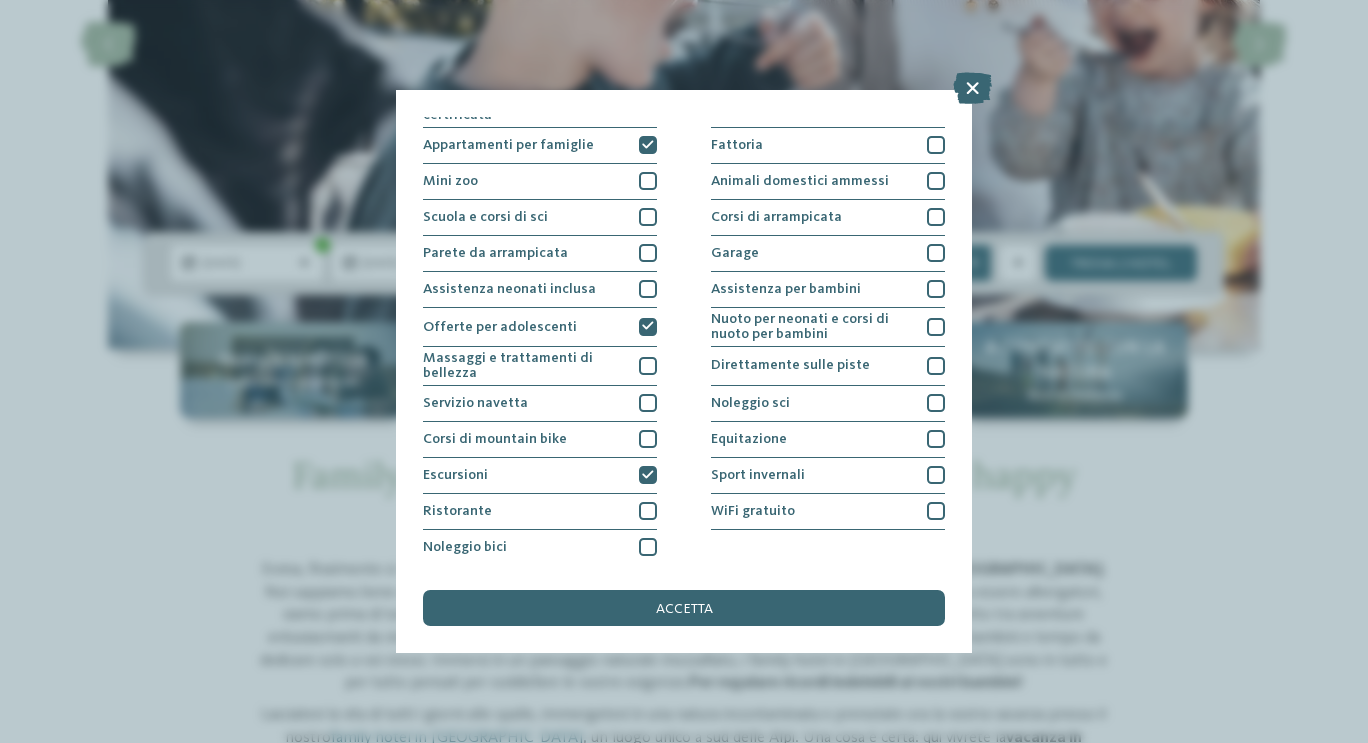 click at bounding box center [648, 511] 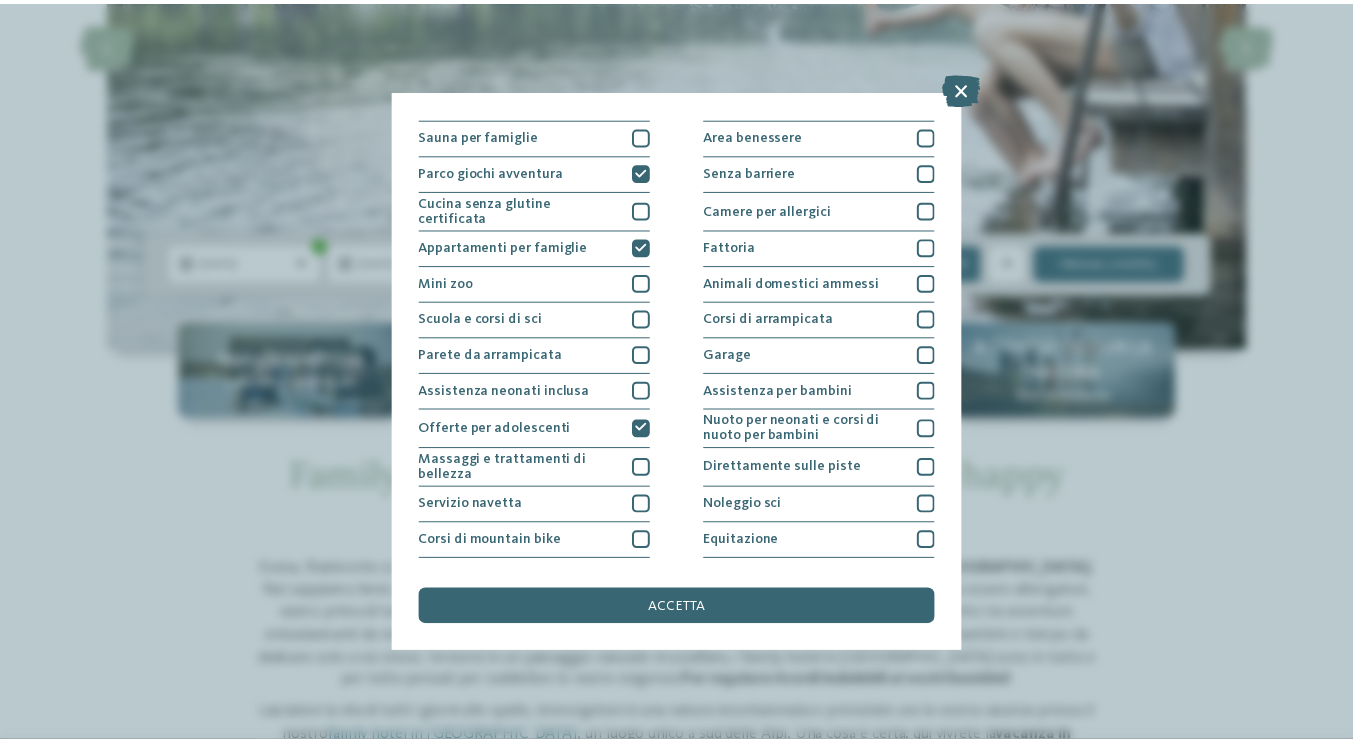 scroll, scrollTop: 75, scrollLeft: 0, axis: vertical 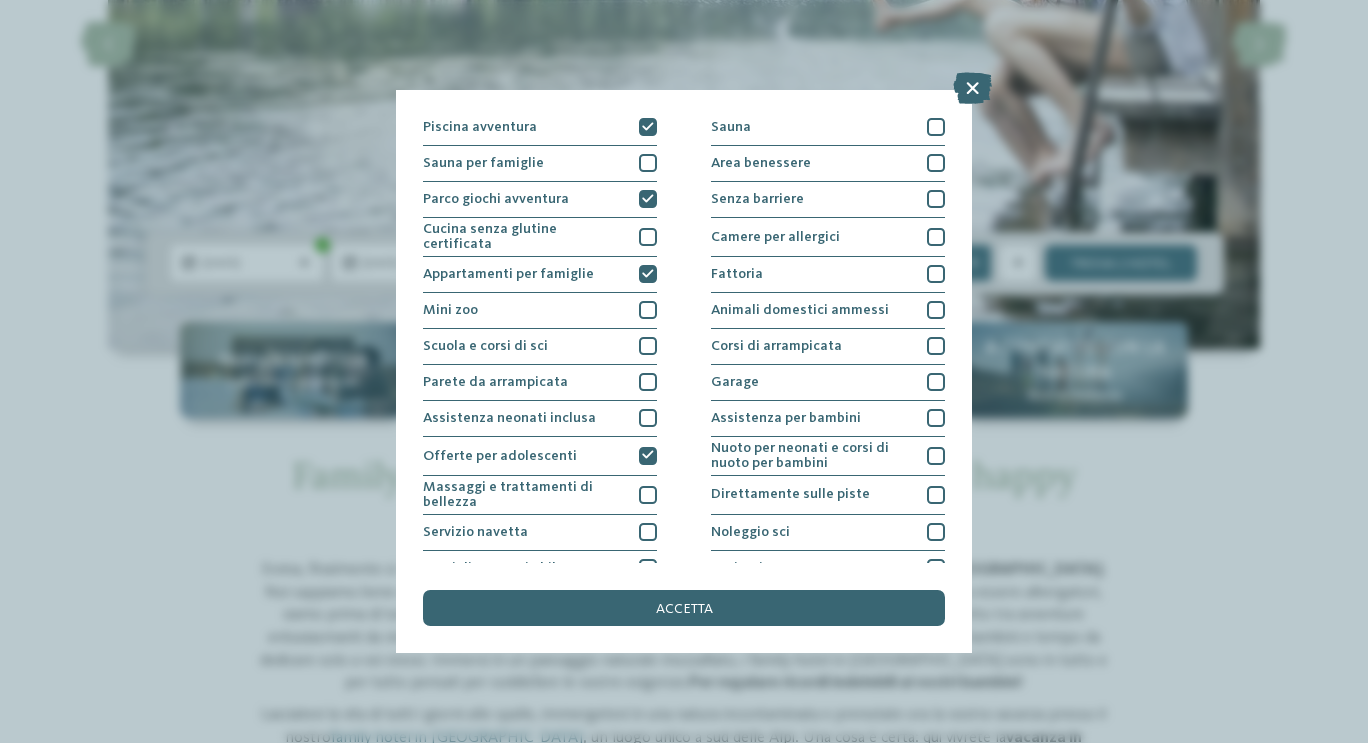 click on "accetta" at bounding box center [684, 608] 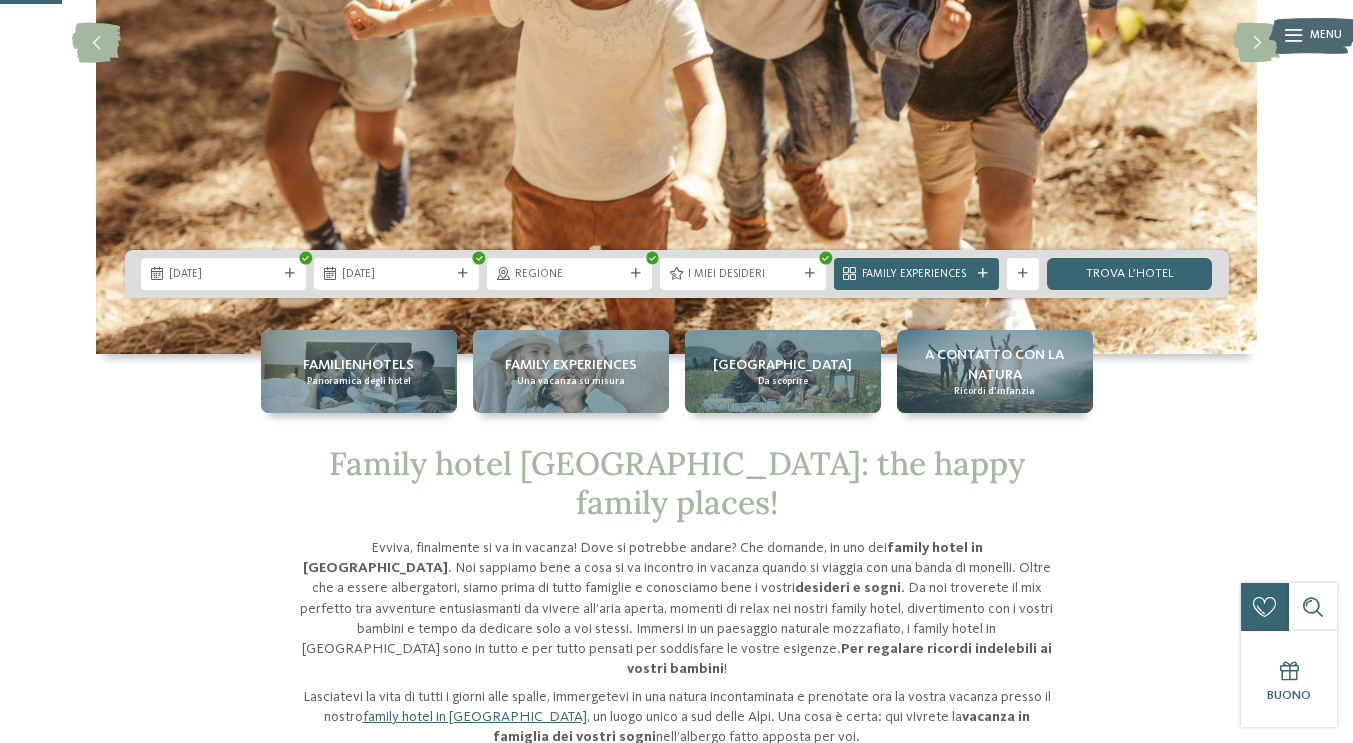 click on "Family Experiences" at bounding box center (916, 275) 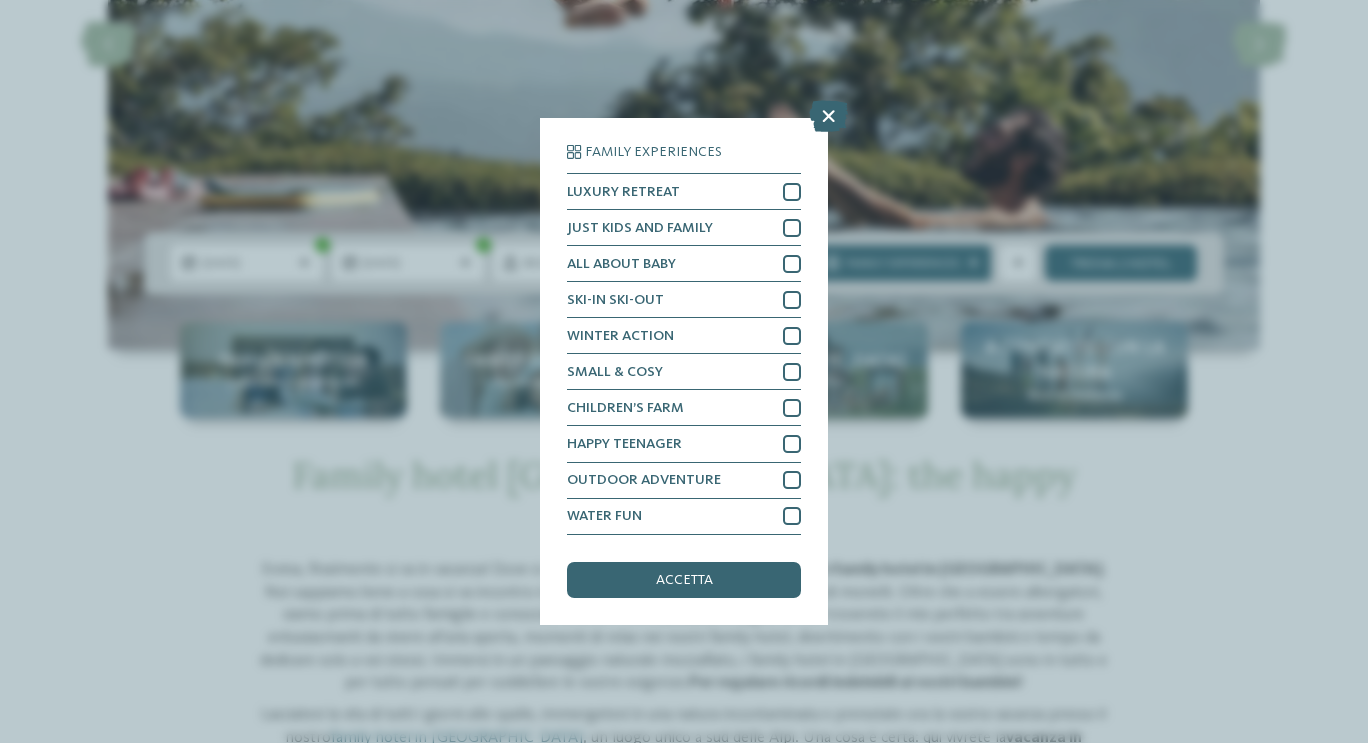 click at bounding box center (792, 444) 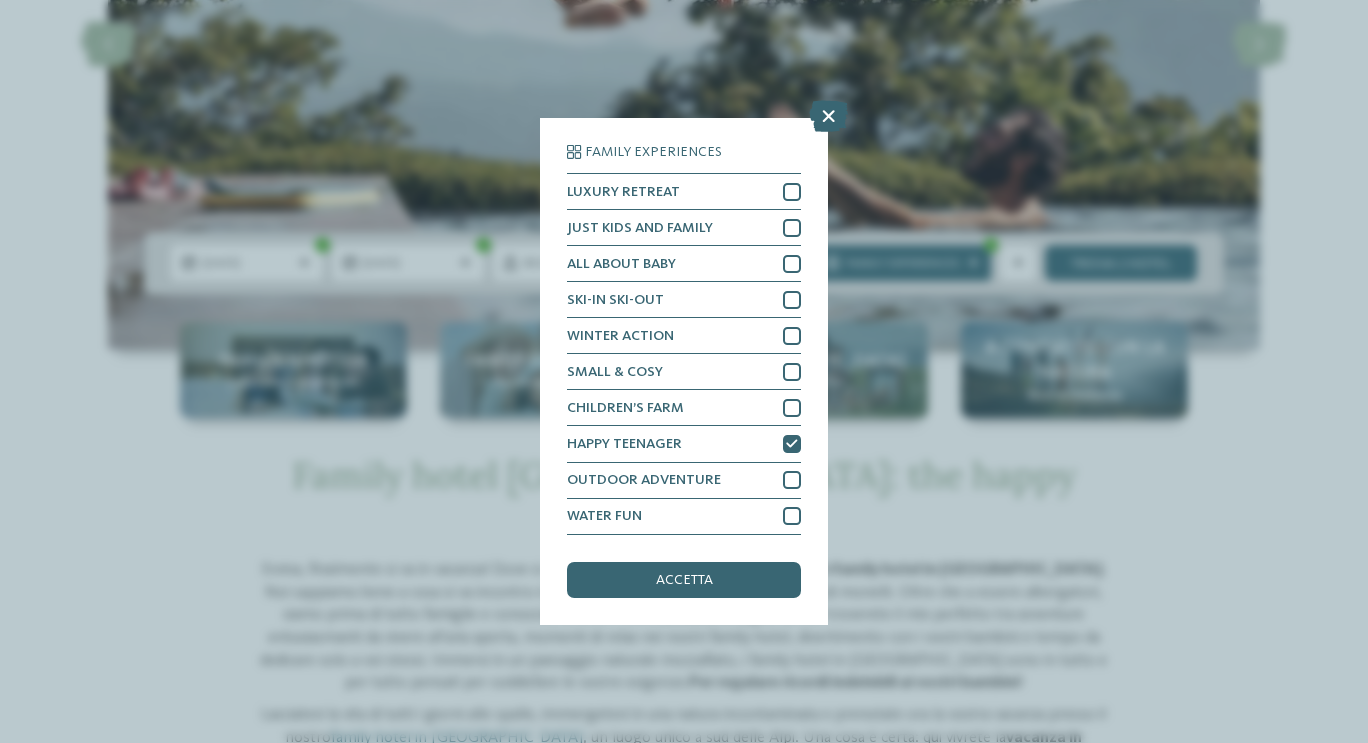 click on "accetta" at bounding box center [684, 580] 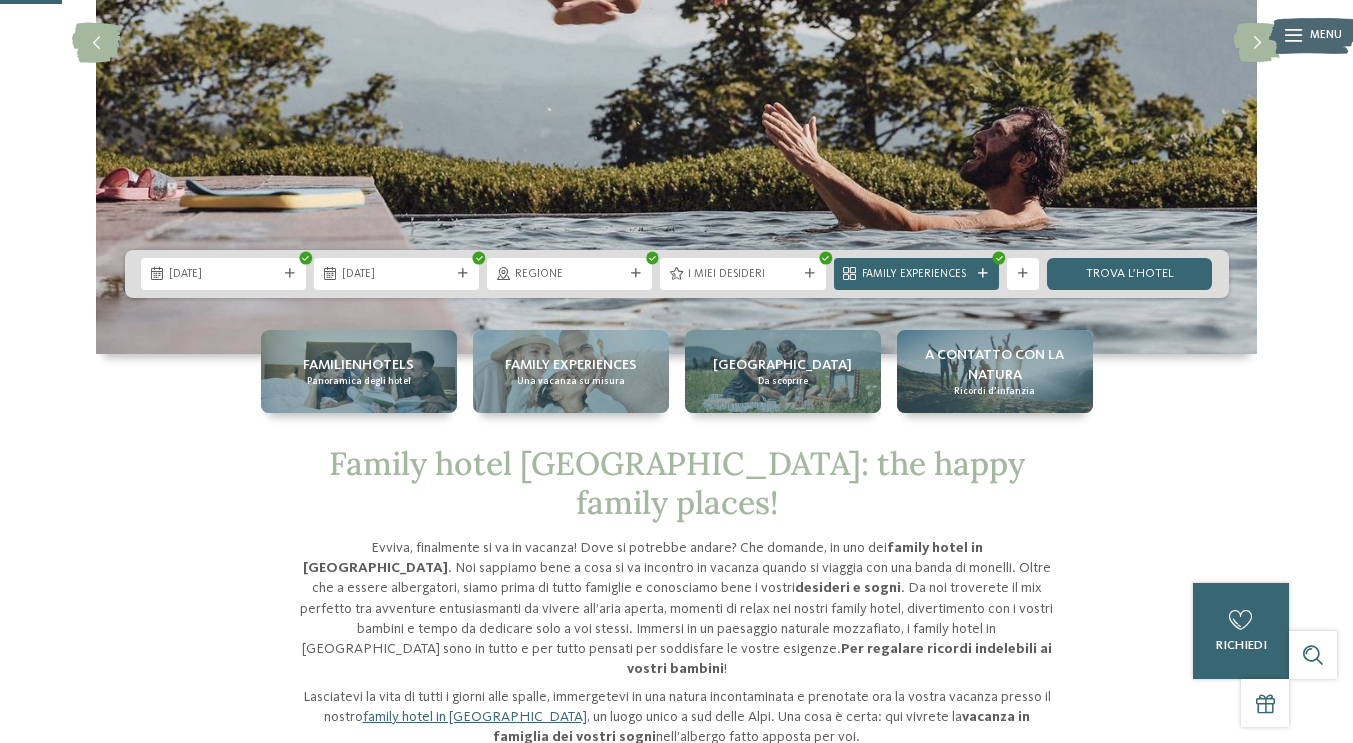 click on "trova l’hotel" at bounding box center [1129, 274] 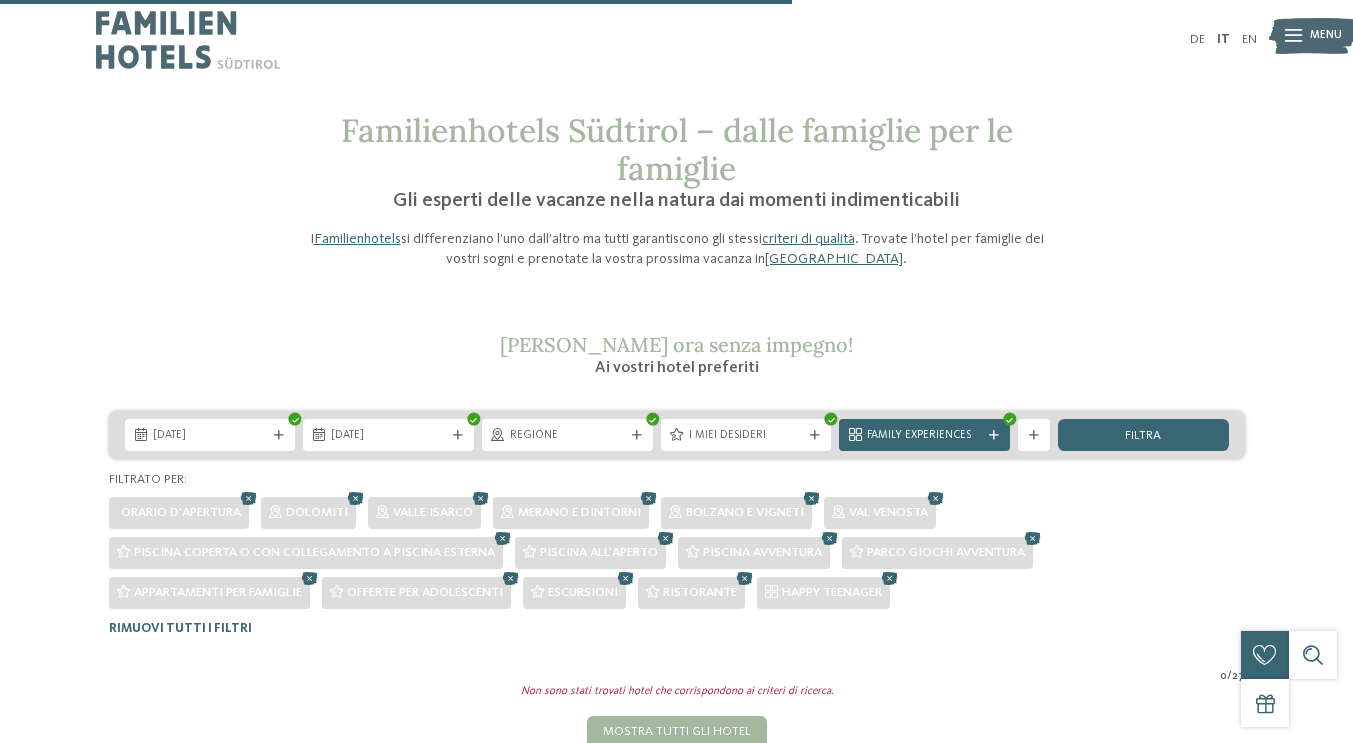 scroll, scrollTop: 669, scrollLeft: 0, axis: vertical 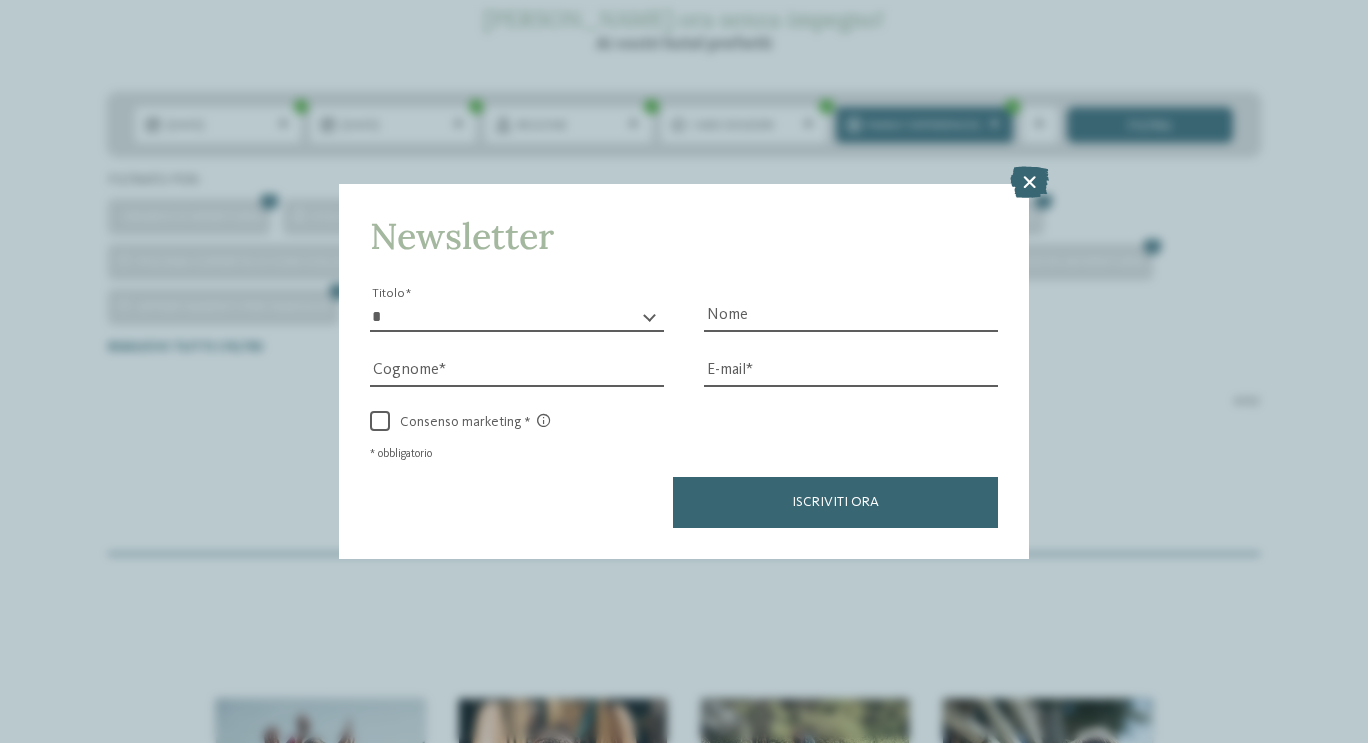 click at bounding box center [1029, 182] 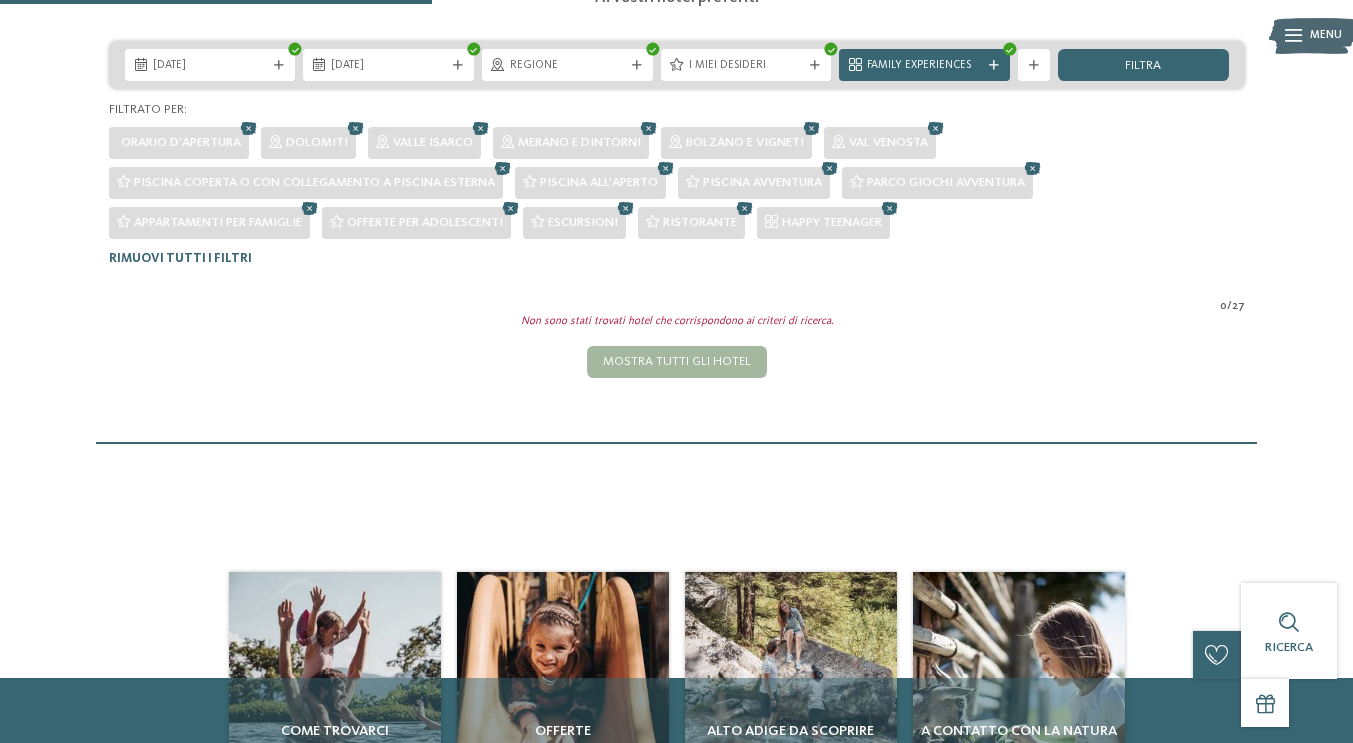 click at bounding box center (890, 209) 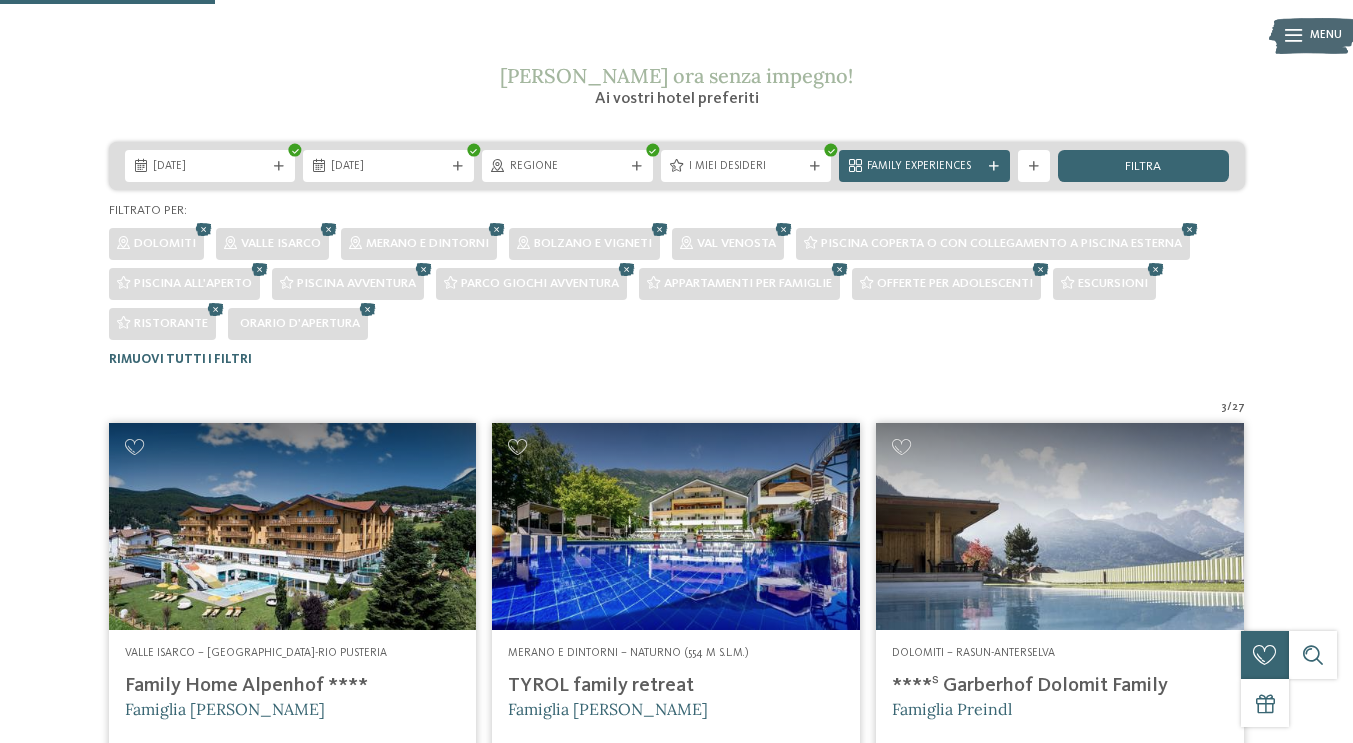 scroll, scrollTop: 272, scrollLeft: 0, axis: vertical 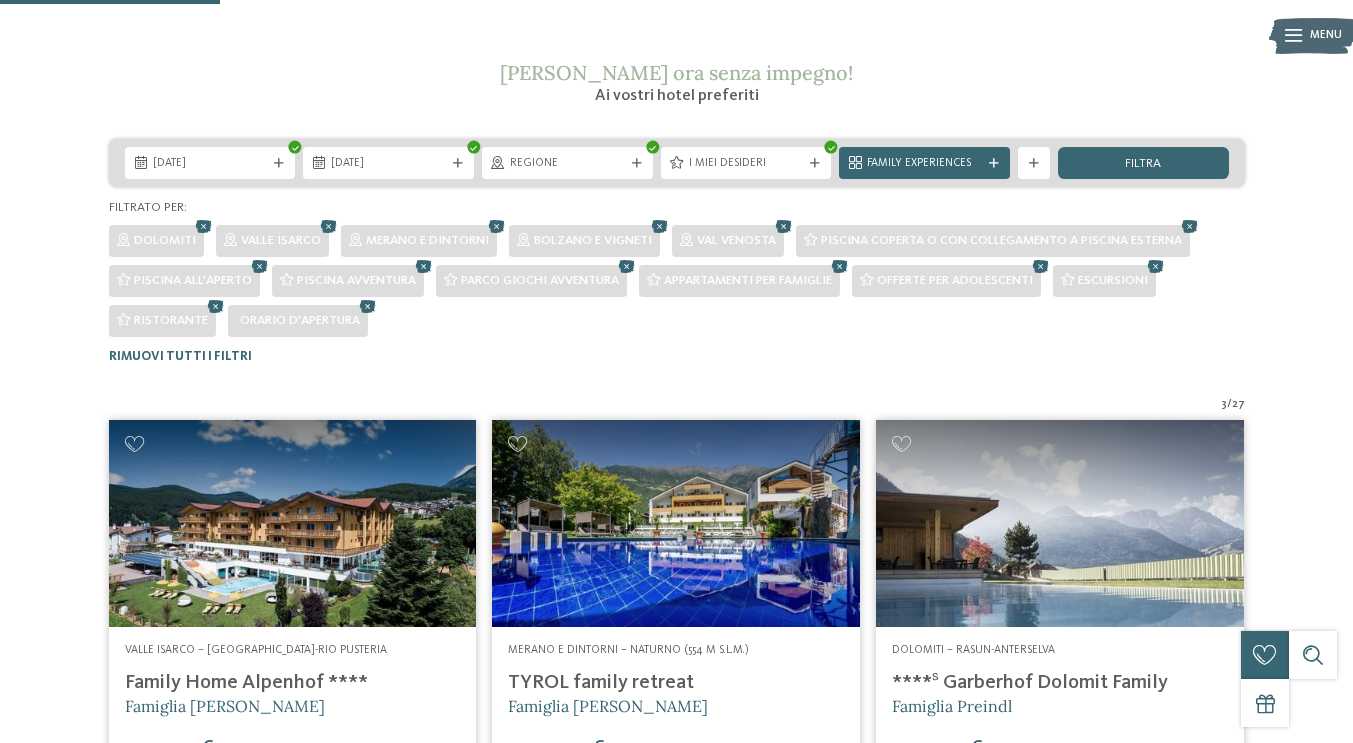 click at bounding box center (368, 307) 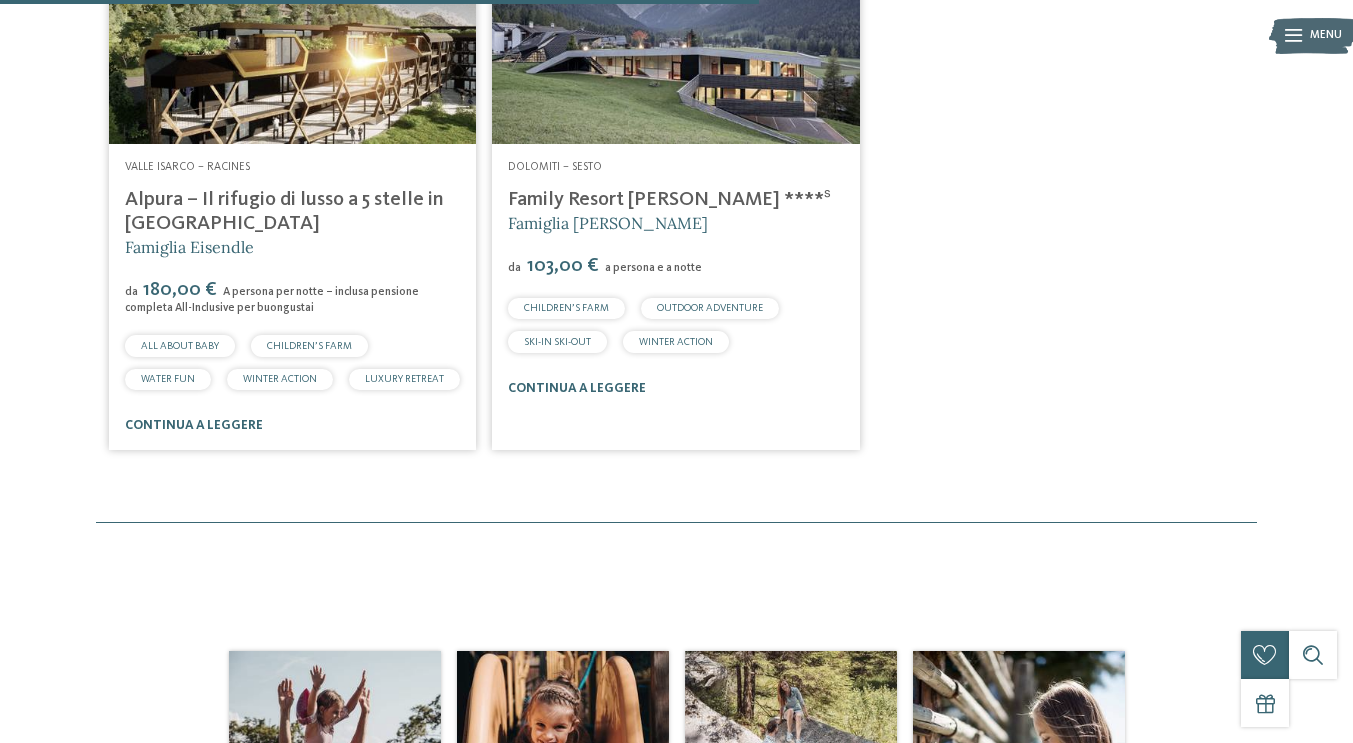 scroll, scrollTop: 1285, scrollLeft: 0, axis: vertical 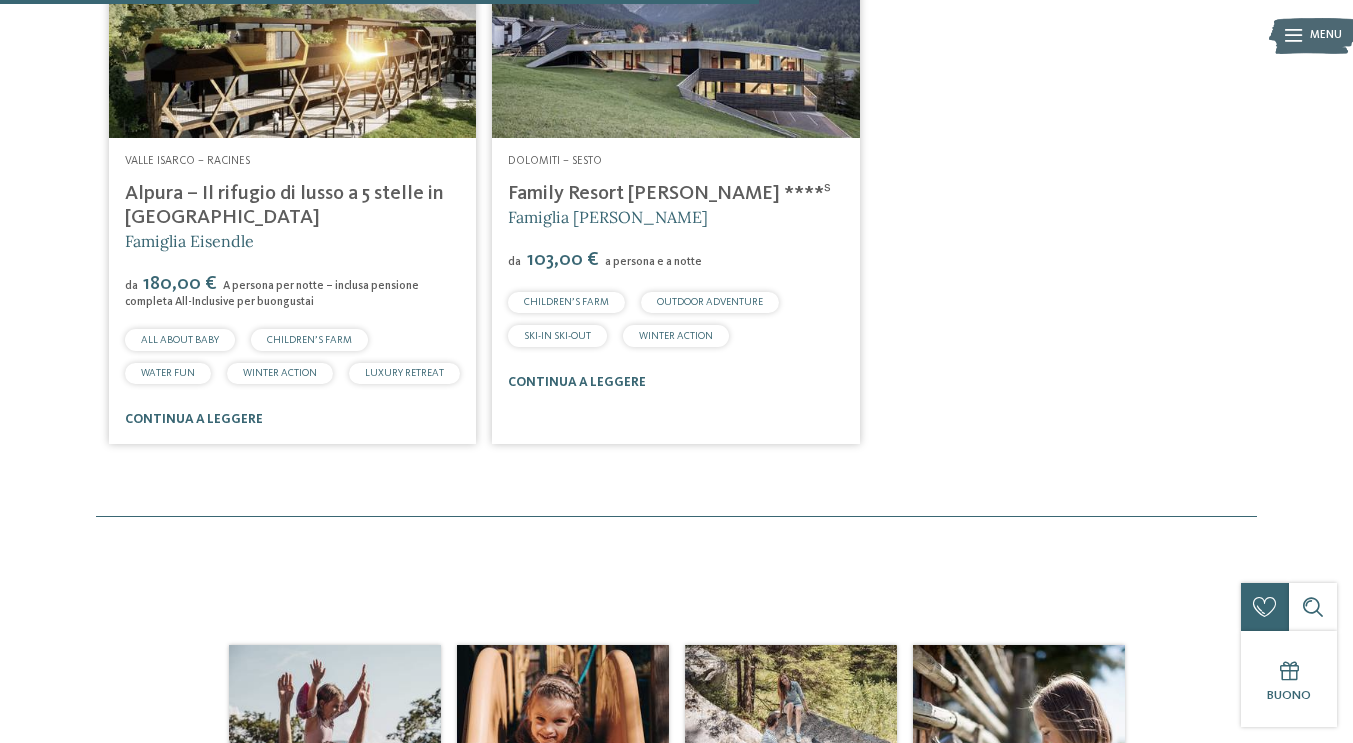 click on "continua a leggere" at bounding box center (577, 382) 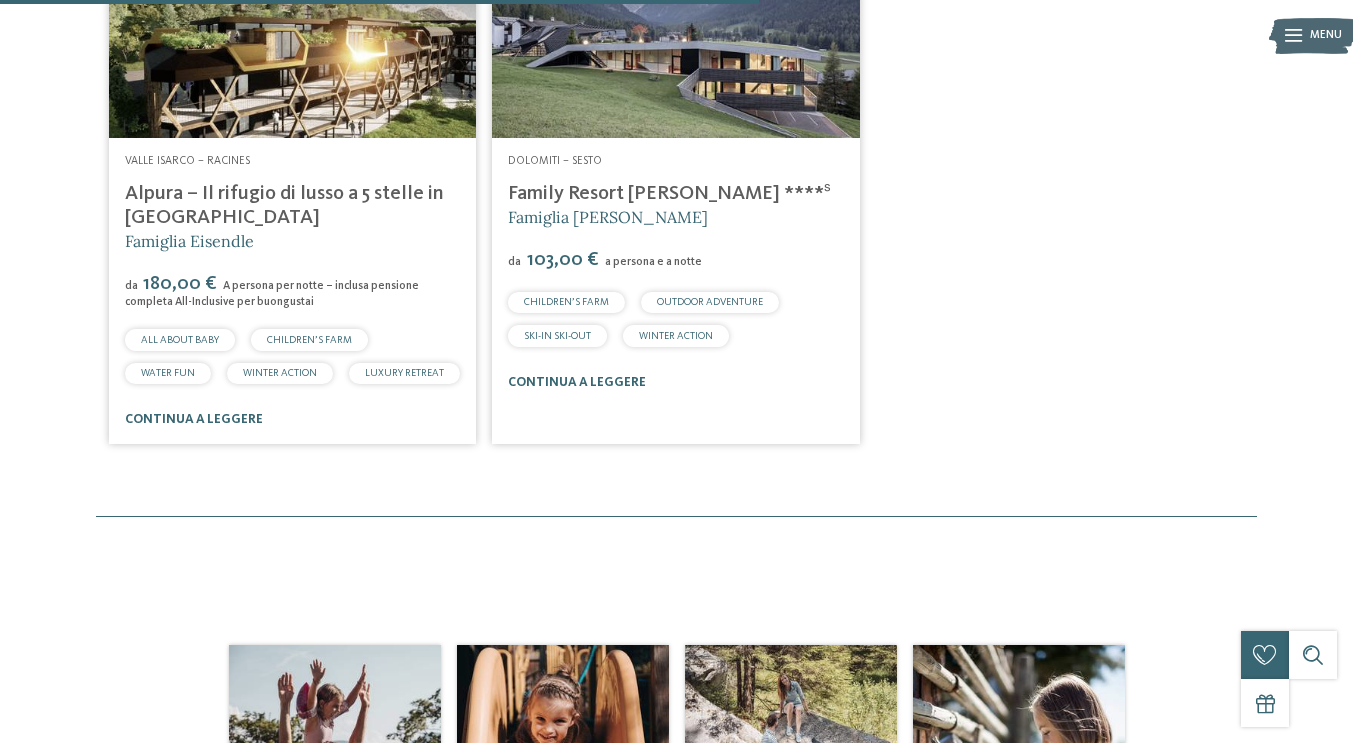 click on "continua a leggere" at bounding box center [577, 382] 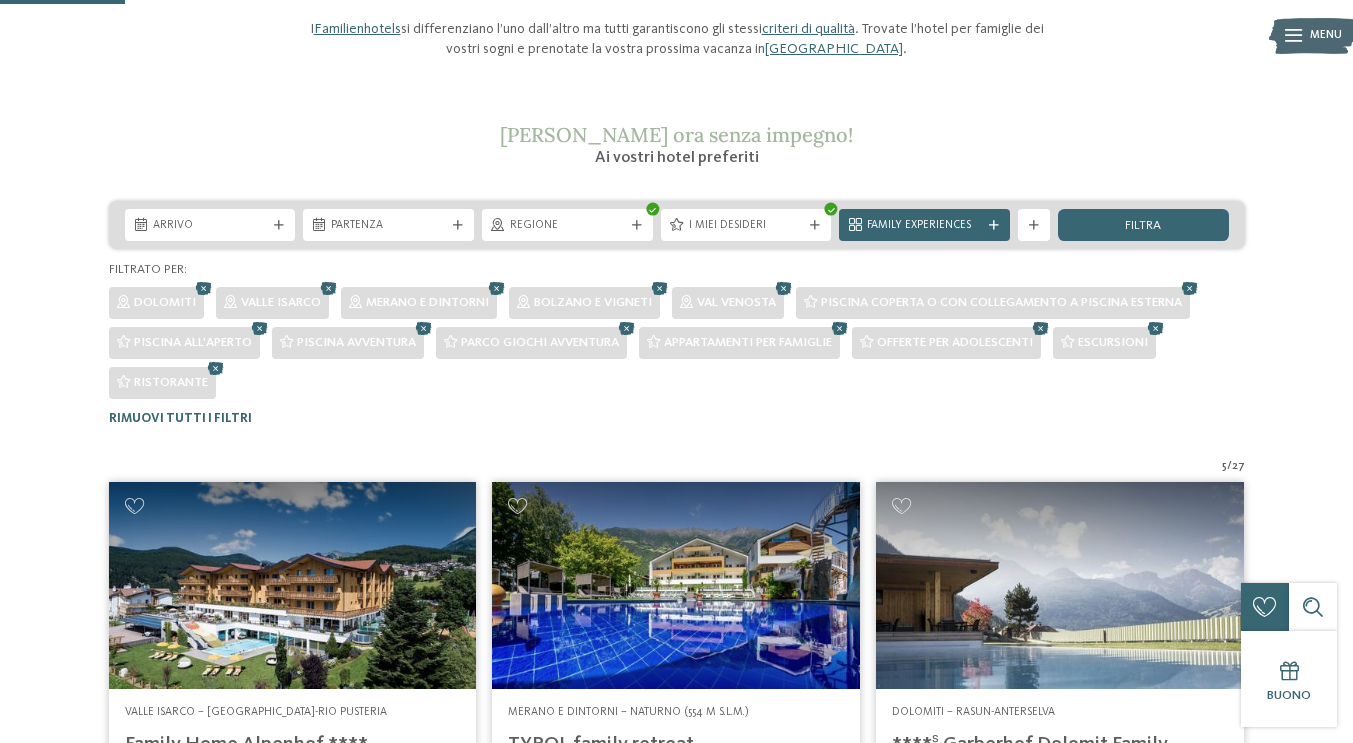scroll, scrollTop: 207, scrollLeft: 0, axis: vertical 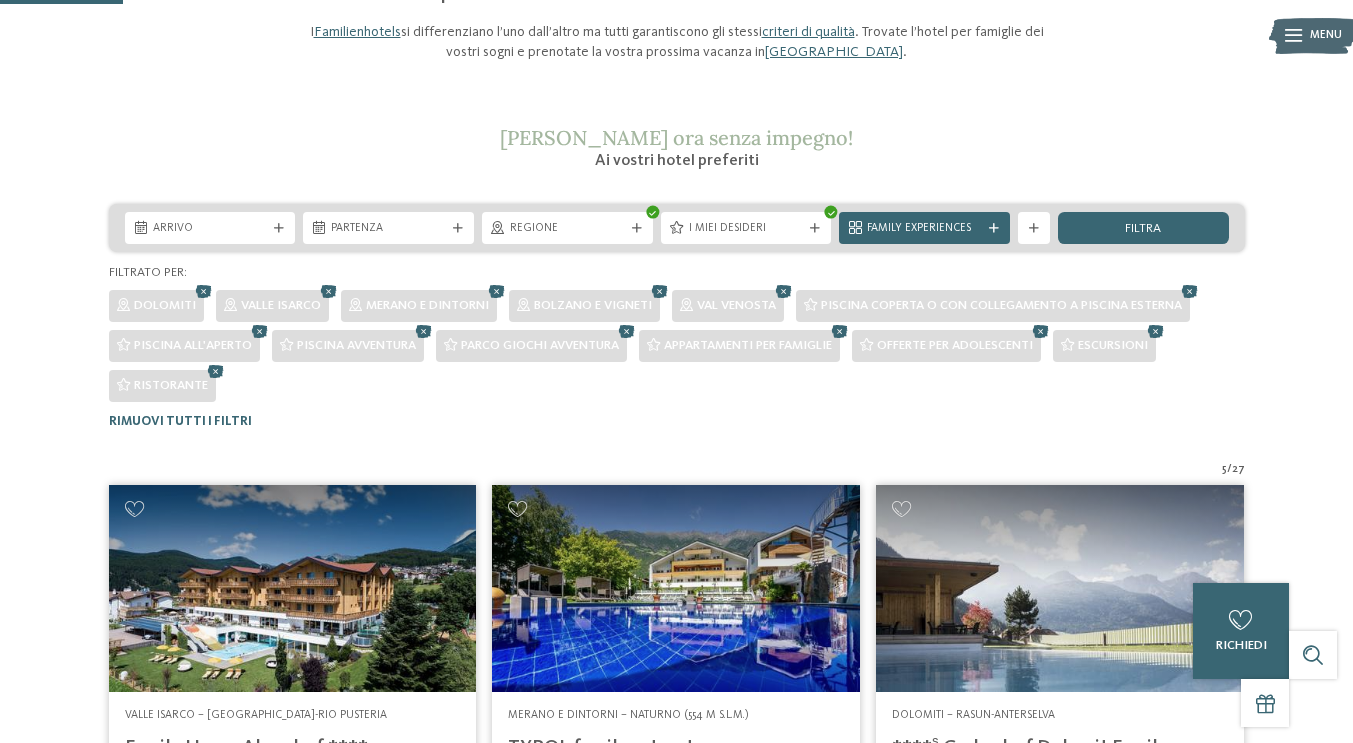click at bounding box center (1190, 292) 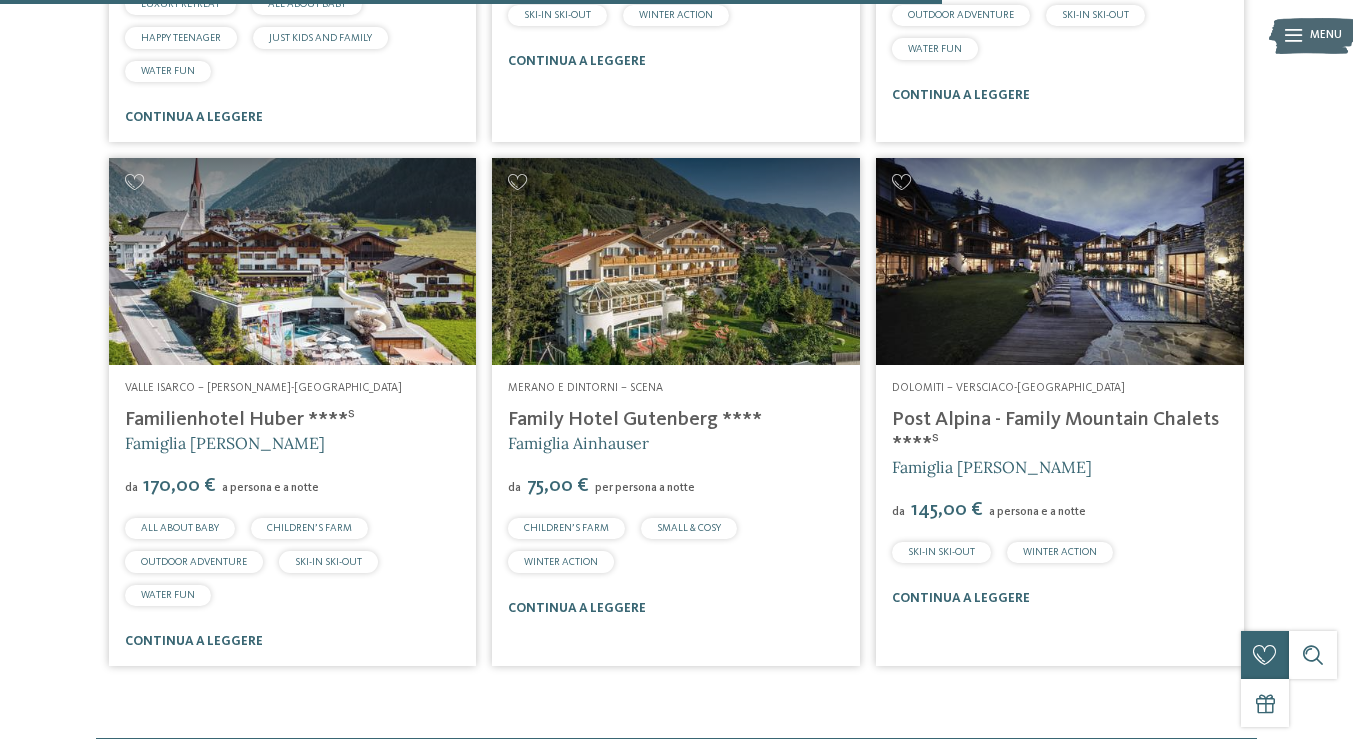 scroll, scrollTop: 3645, scrollLeft: 0, axis: vertical 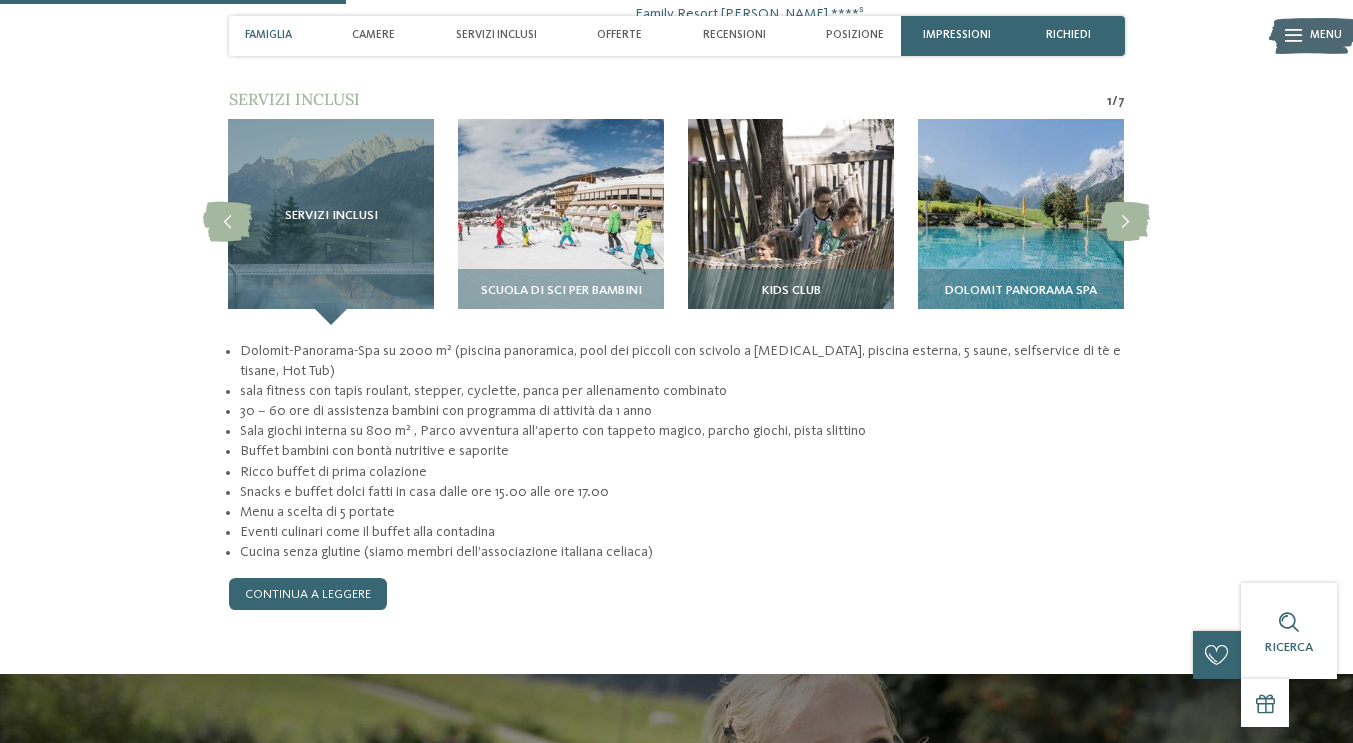 click at bounding box center [1125, 222] 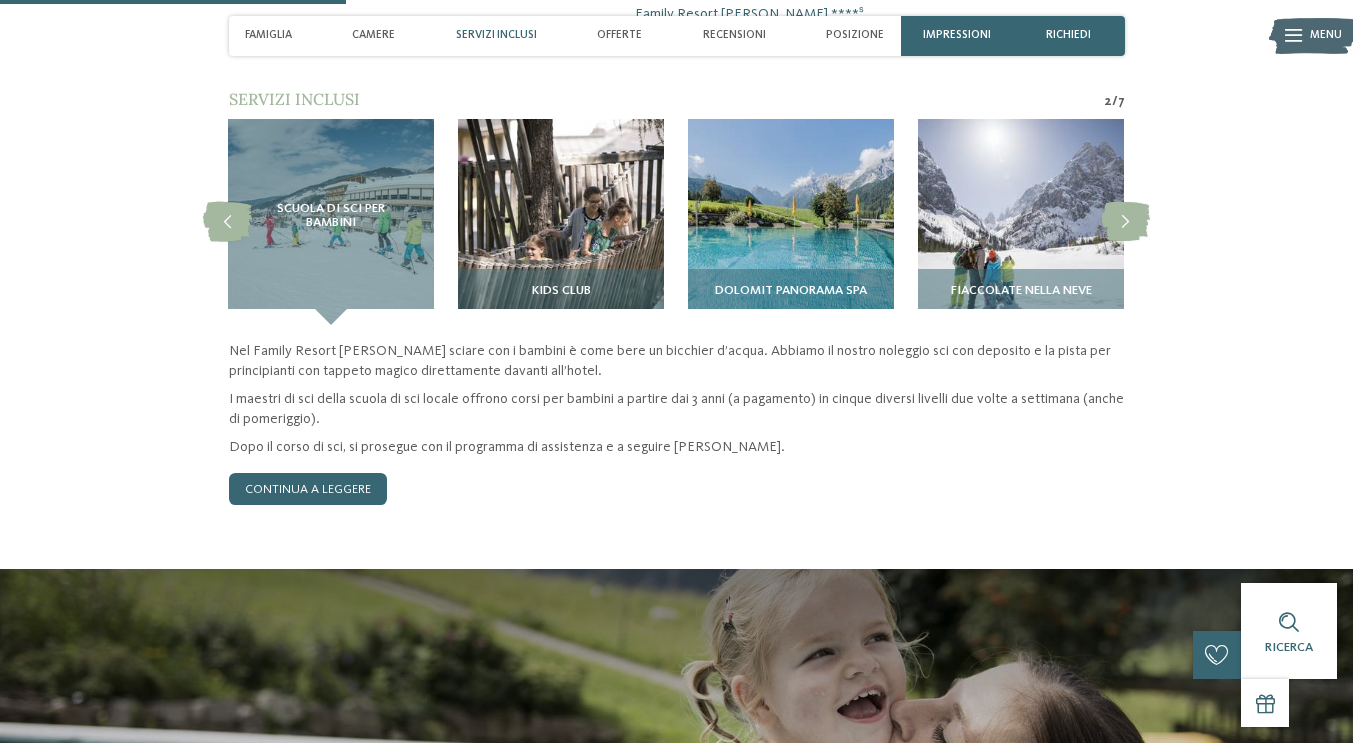 click at bounding box center [1125, 222] 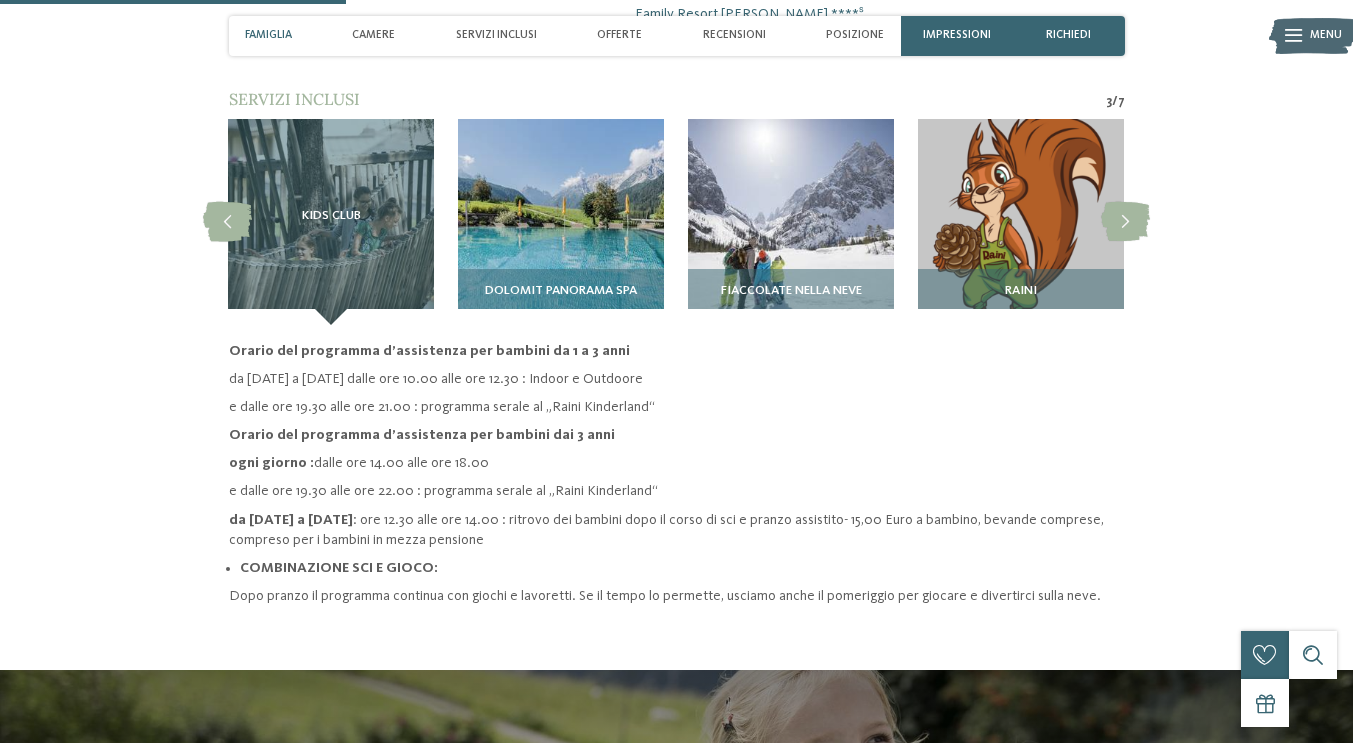 click at bounding box center (1125, 222) 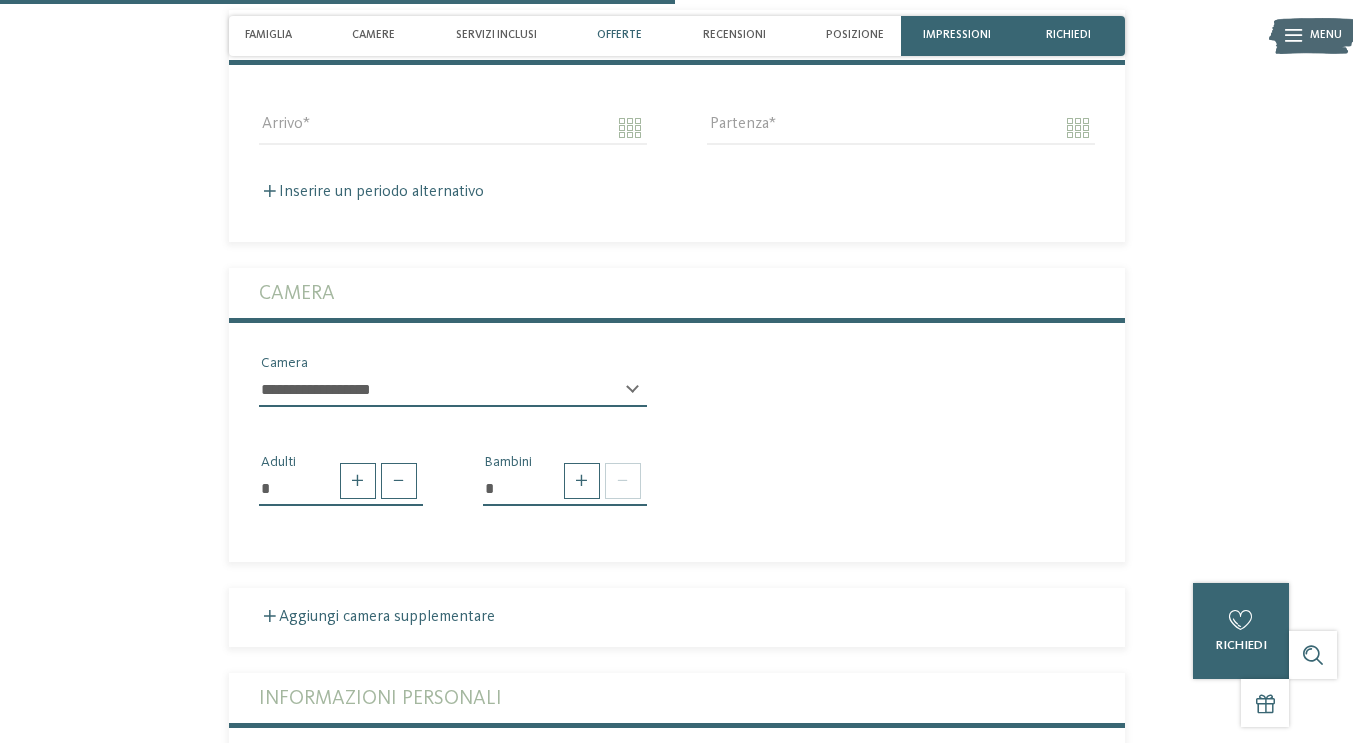 scroll, scrollTop: 2698, scrollLeft: 0, axis: vertical 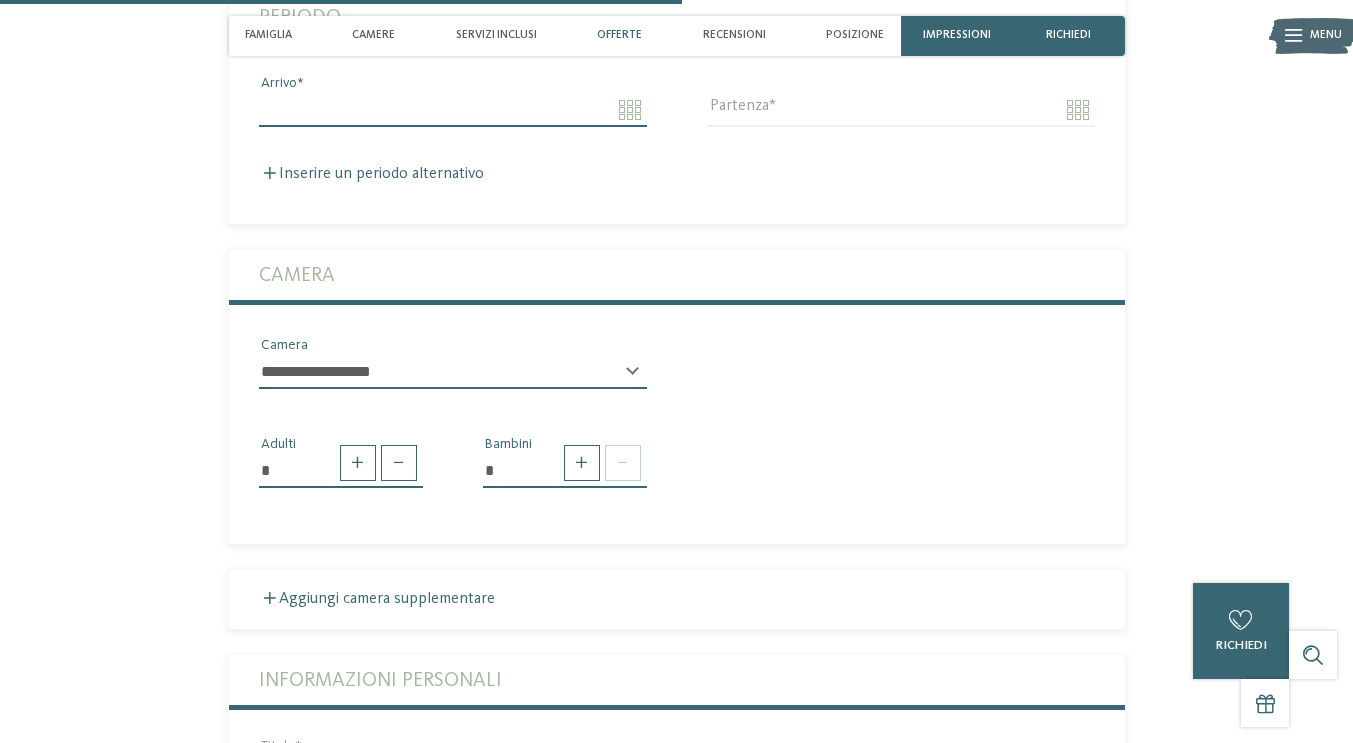 click on "Arrivo" at bounding box center (453, 110) 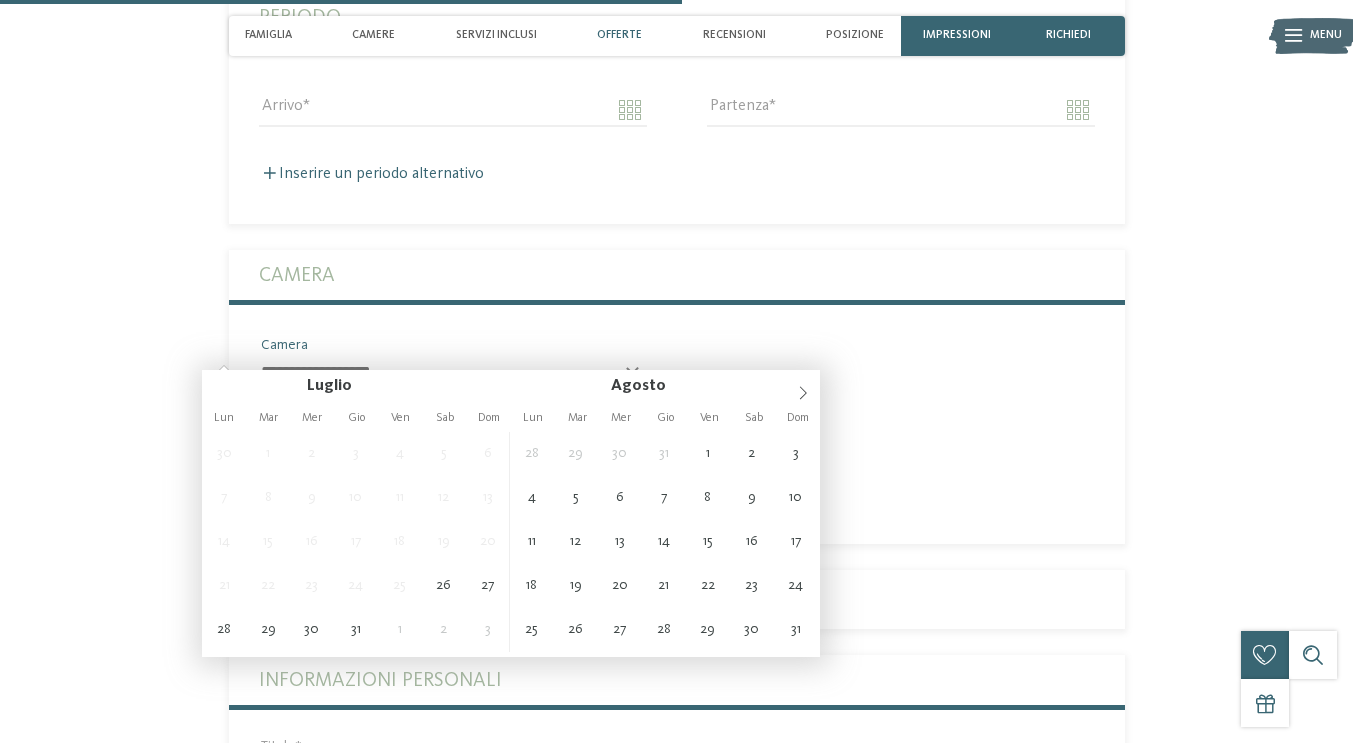 type on "**********" 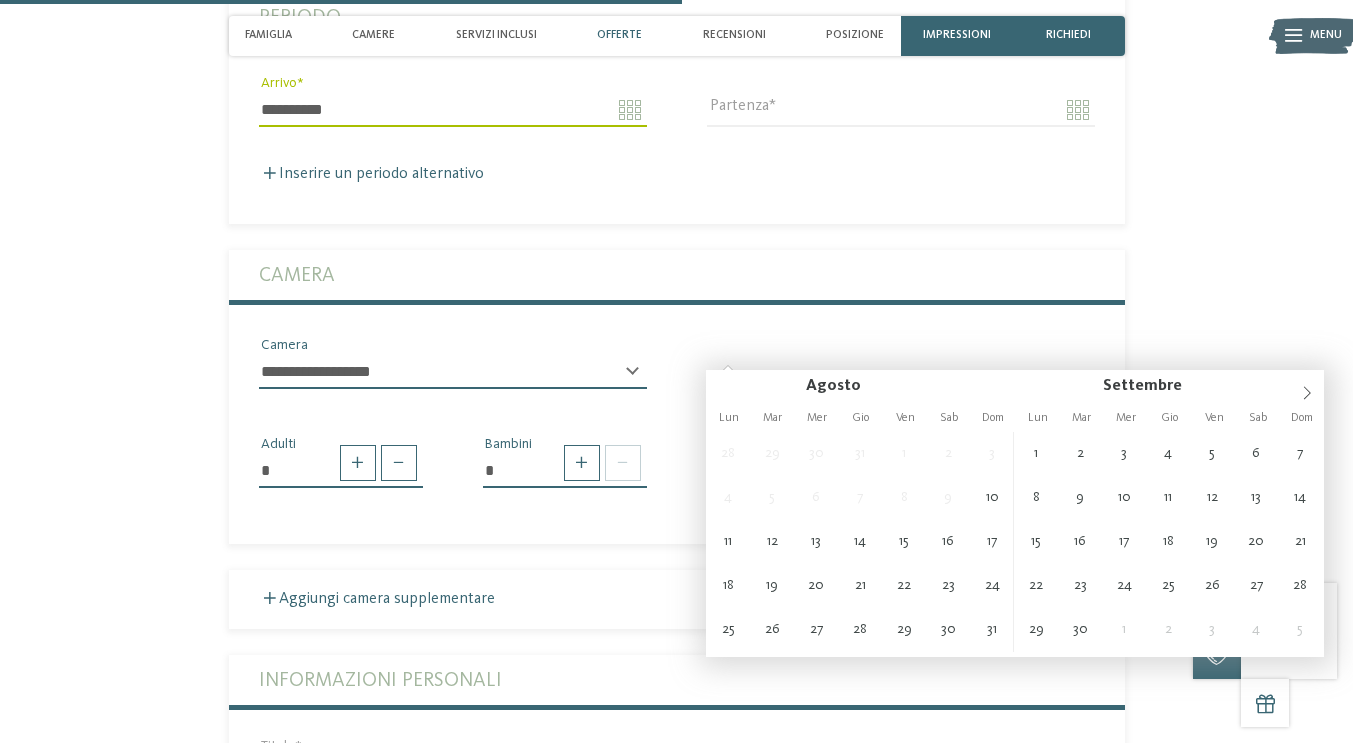 type on "**********" 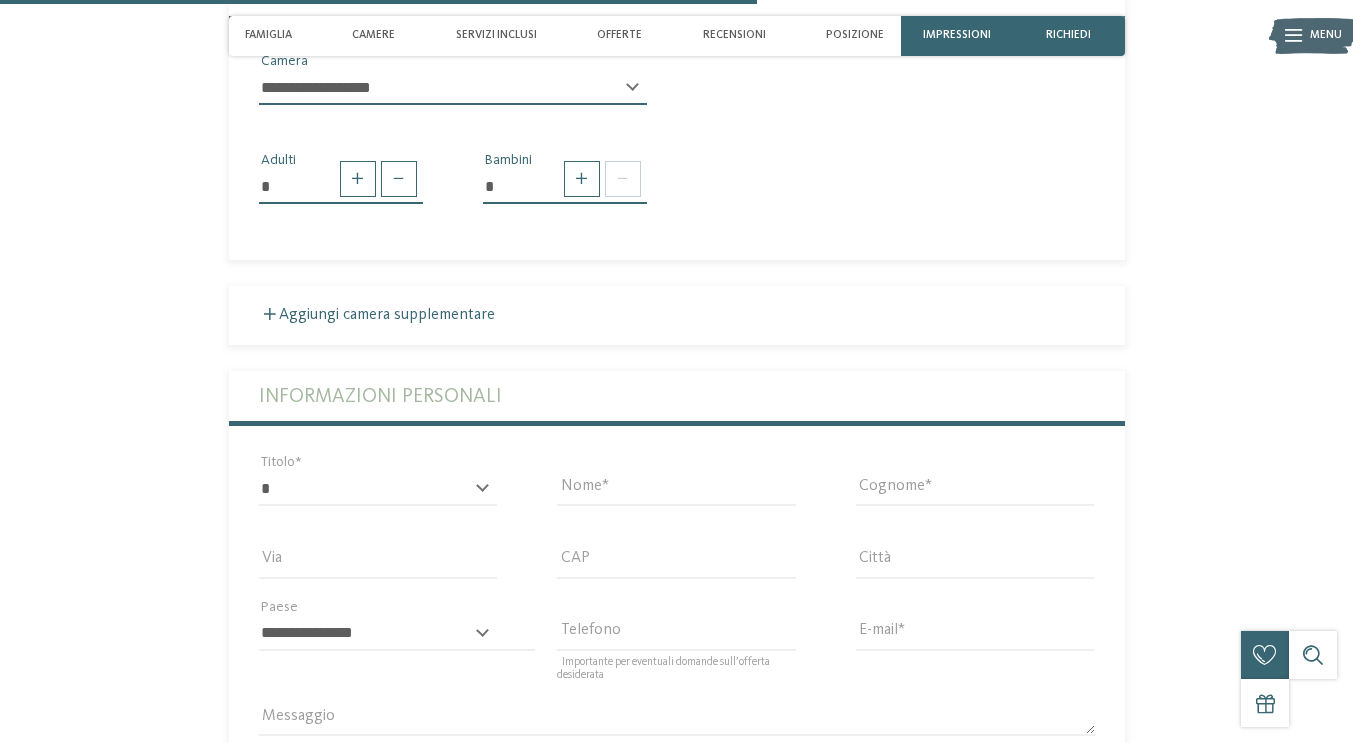 scroll, scrollTop: 3027, scrollLeft: 0, axis: vertical 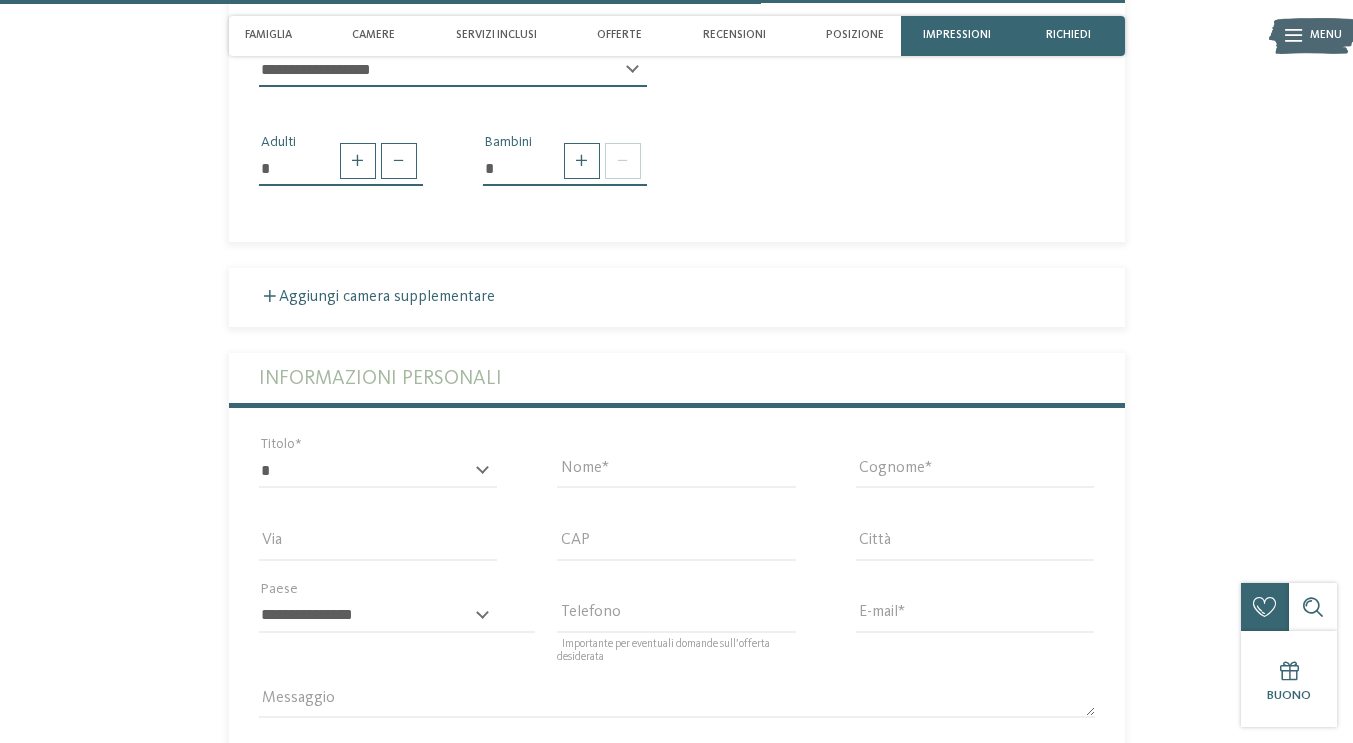 click at bounding box center (358, 161) 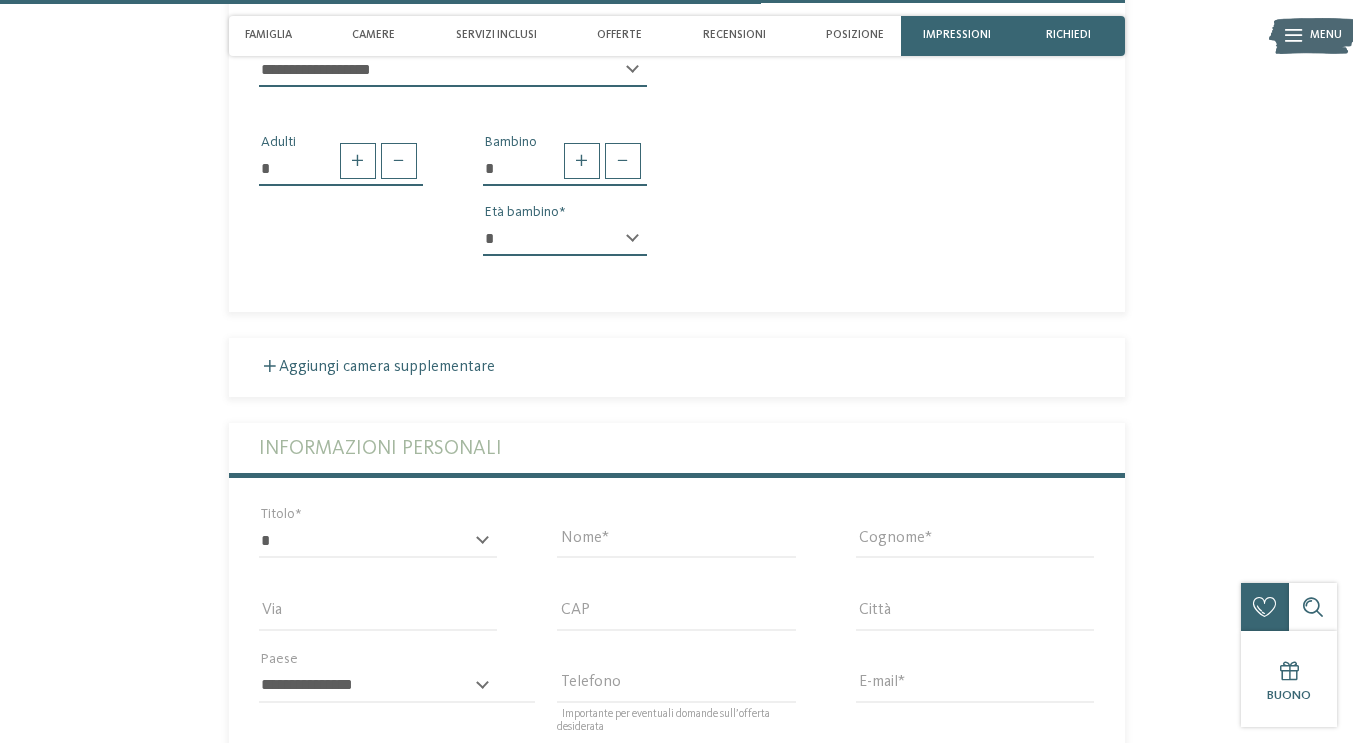 click on "* * * * * * * * * * * ** ** ** ** ** ** ** **" at bounding box center [565, 239] 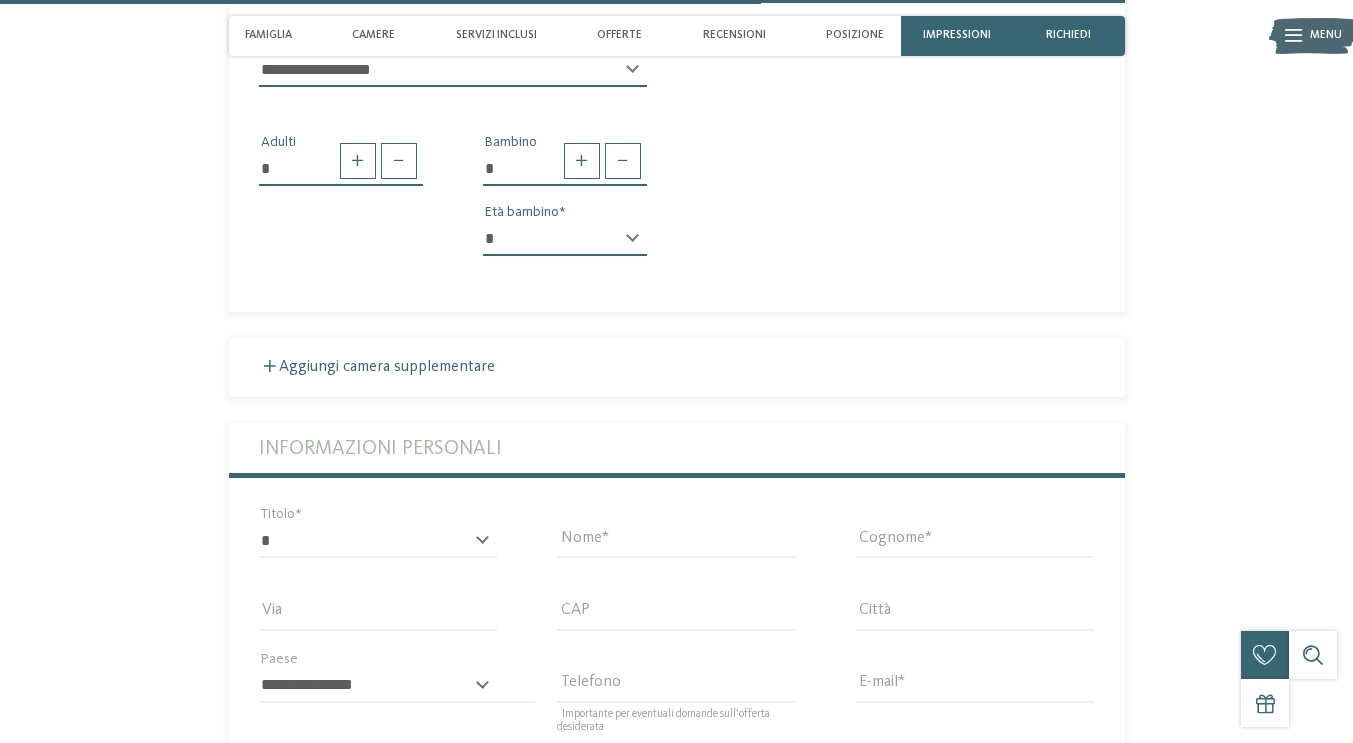select on "**" 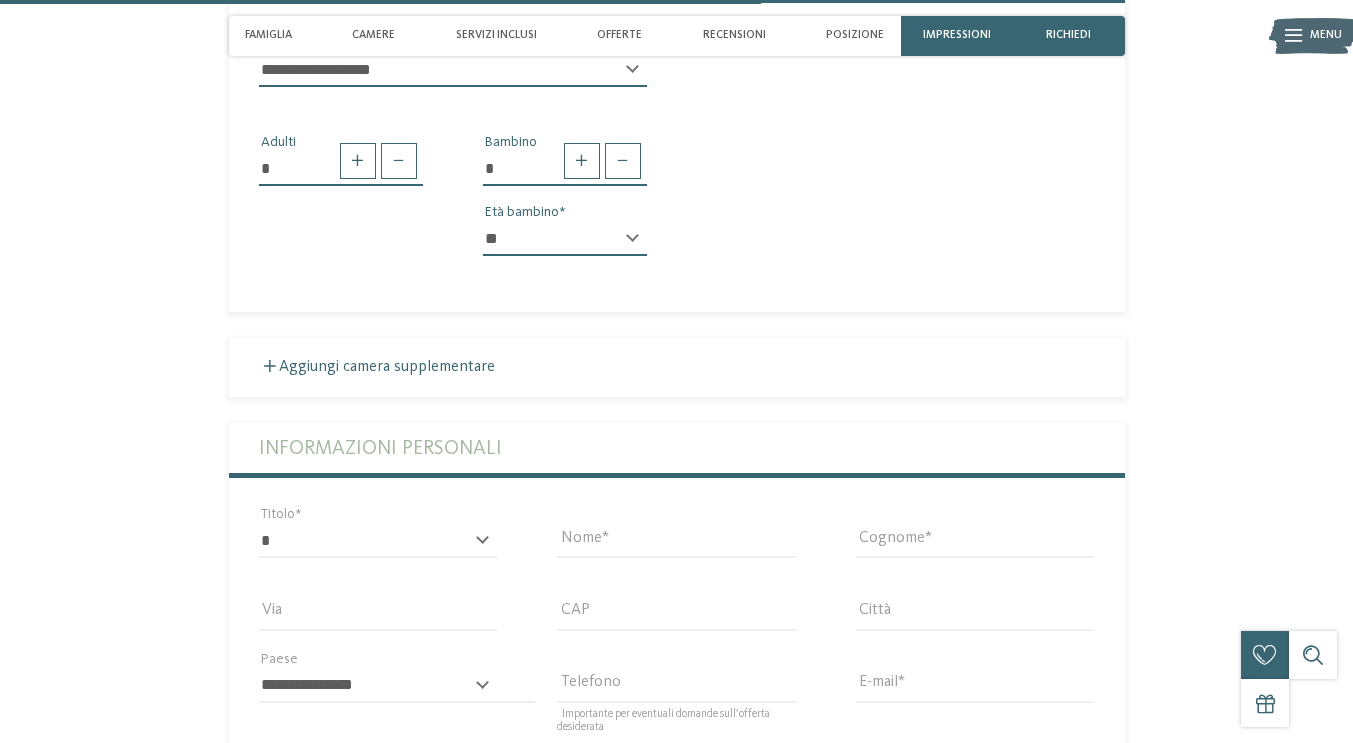 click on "* * * * * * * * * * * ** ** ** ** ** ** ** **" at bounding box center [565, 239] 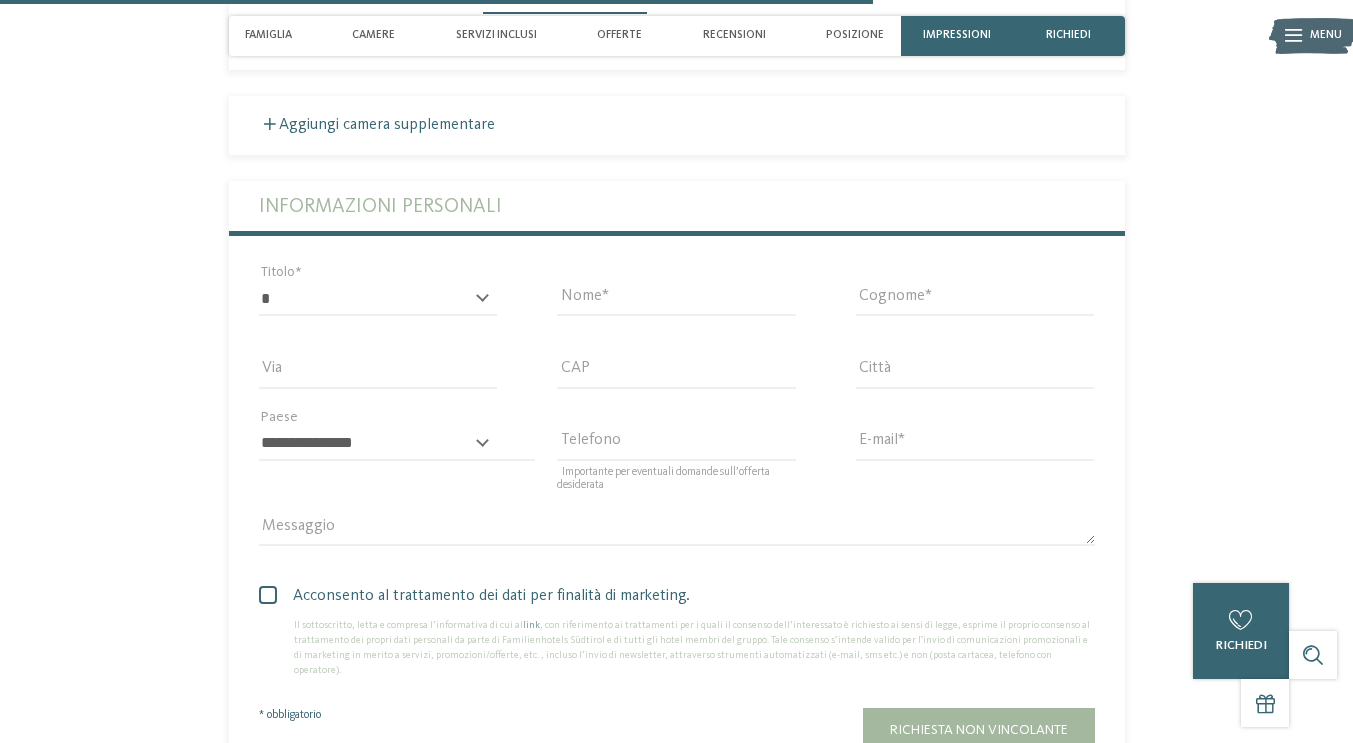 scroll, scrollTop: 3544, scrollLeft: 0, axis: vertical 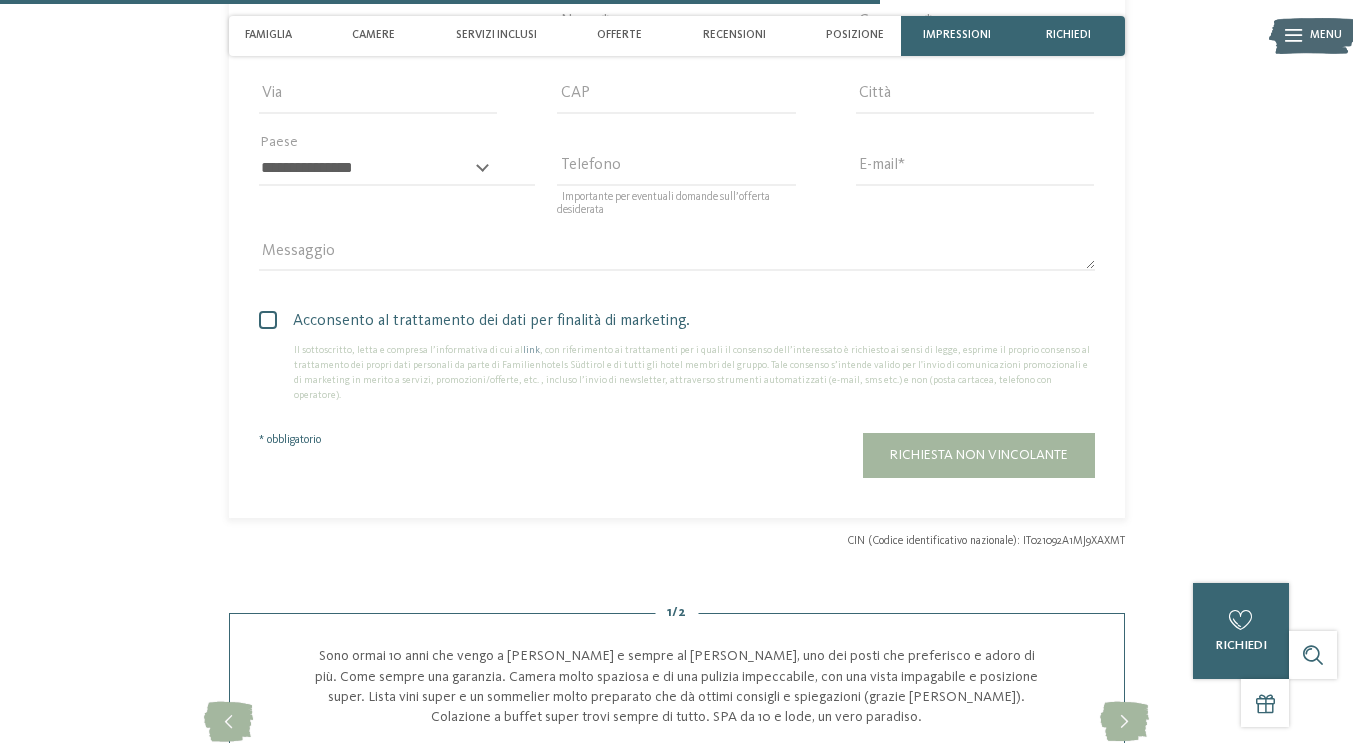 click on "* ****** ******* ******** ******" at bounding box center [378, 24] 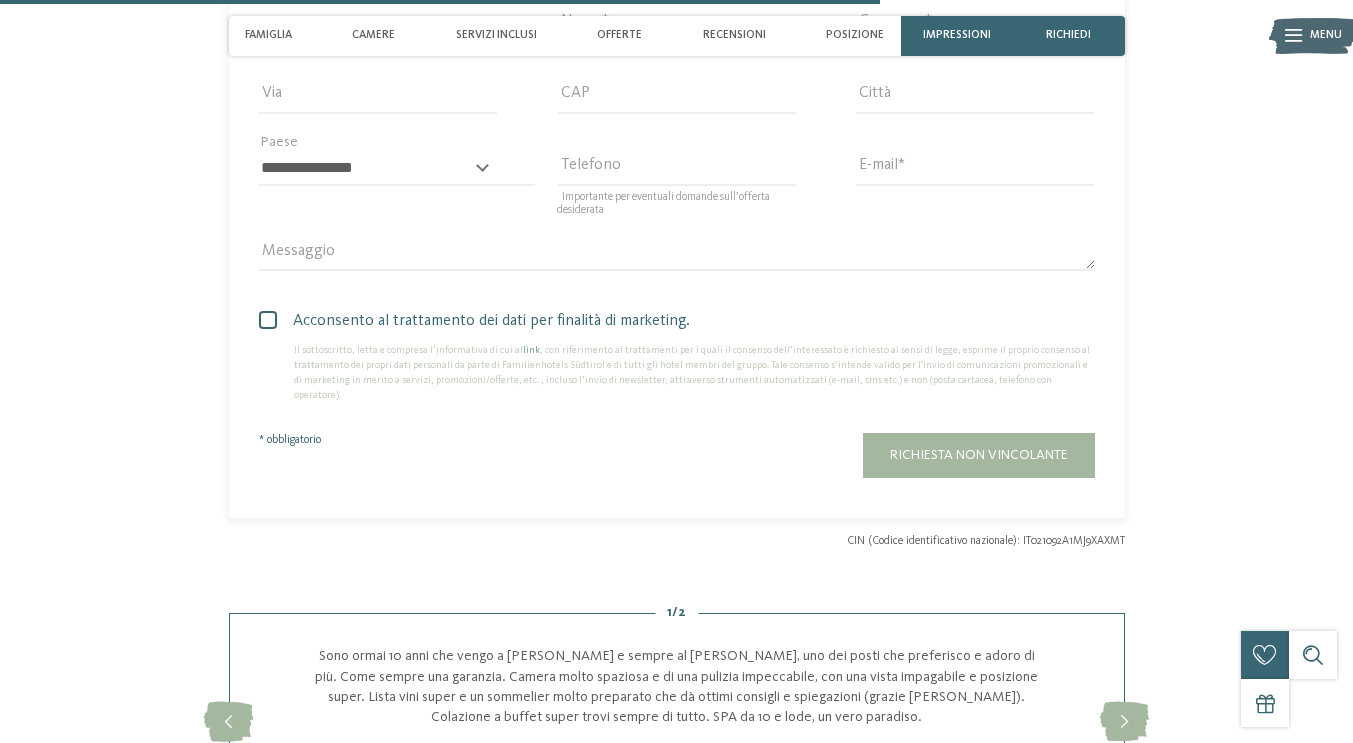 select on "*" 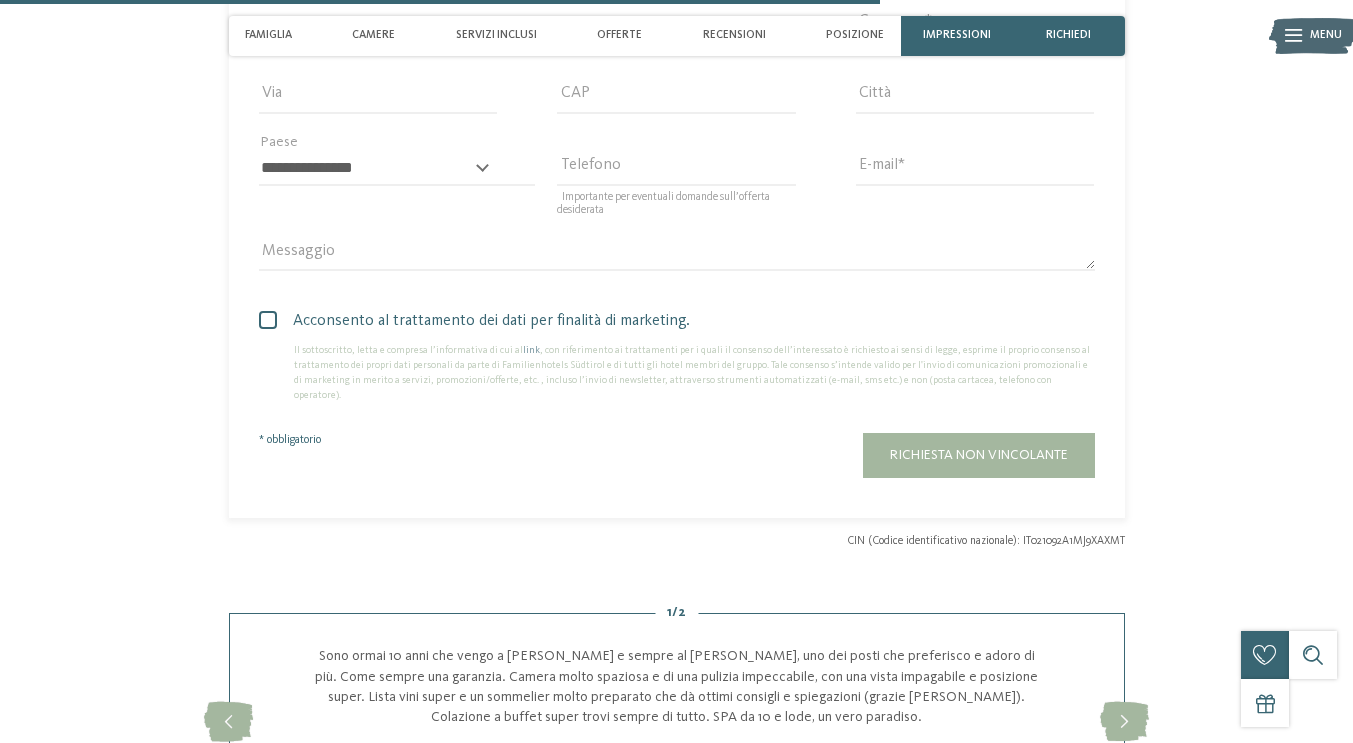 click on "Nome" at bounding box center (676, 24) 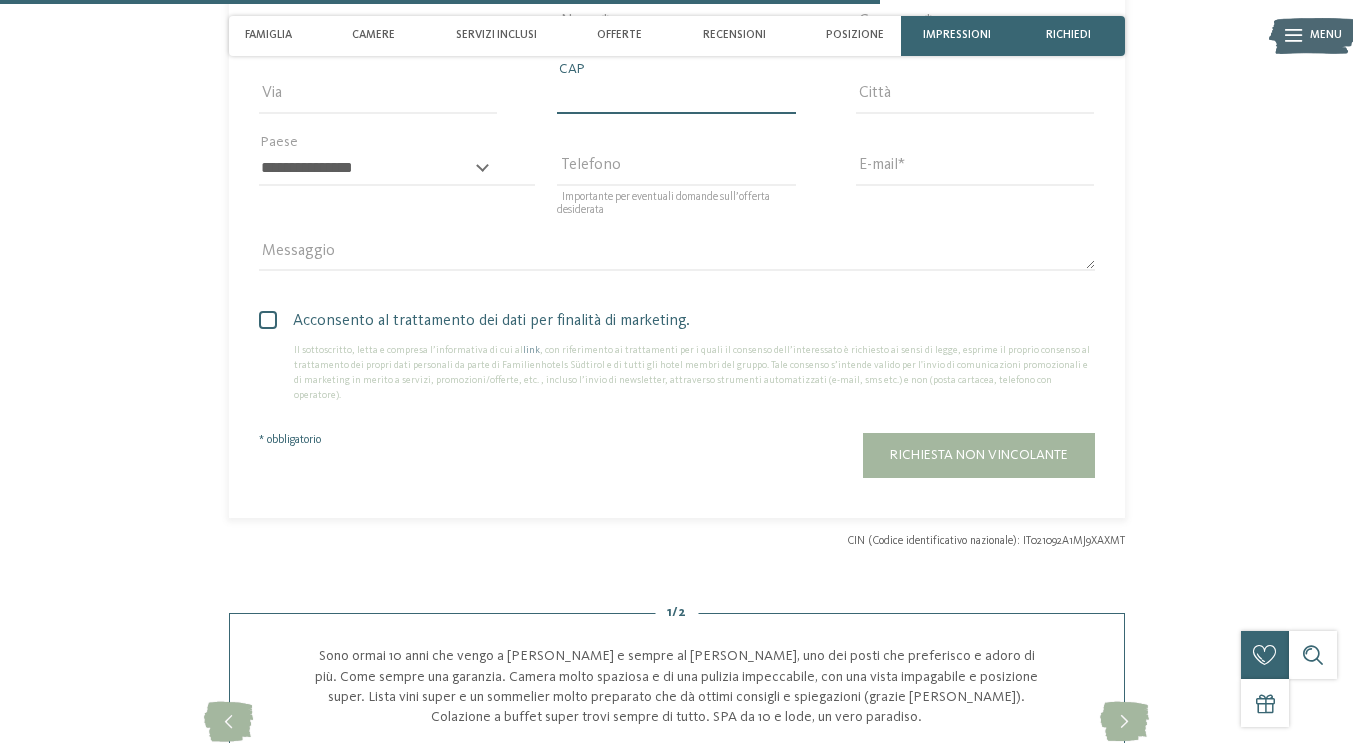 click on "CAP" at bounding box center (676, 96) 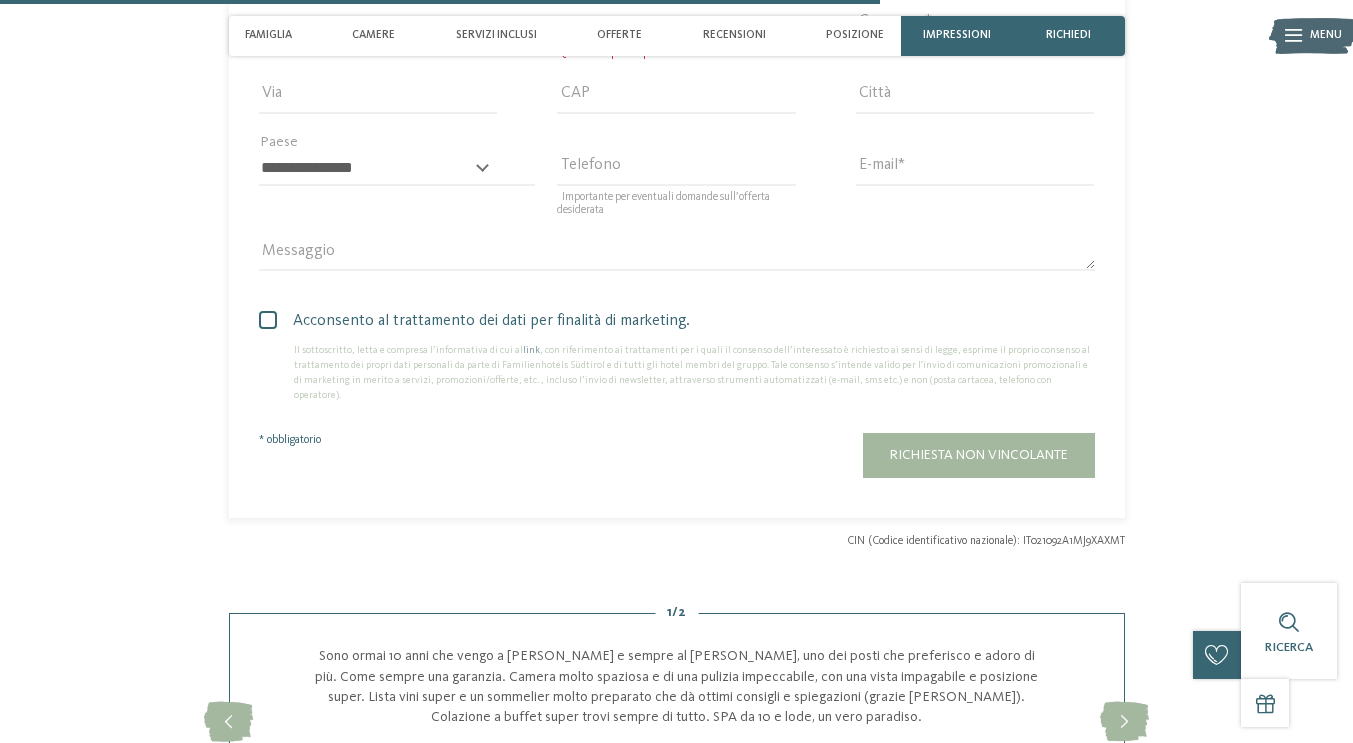 click on "Nome" at bounding box center (676, 24) 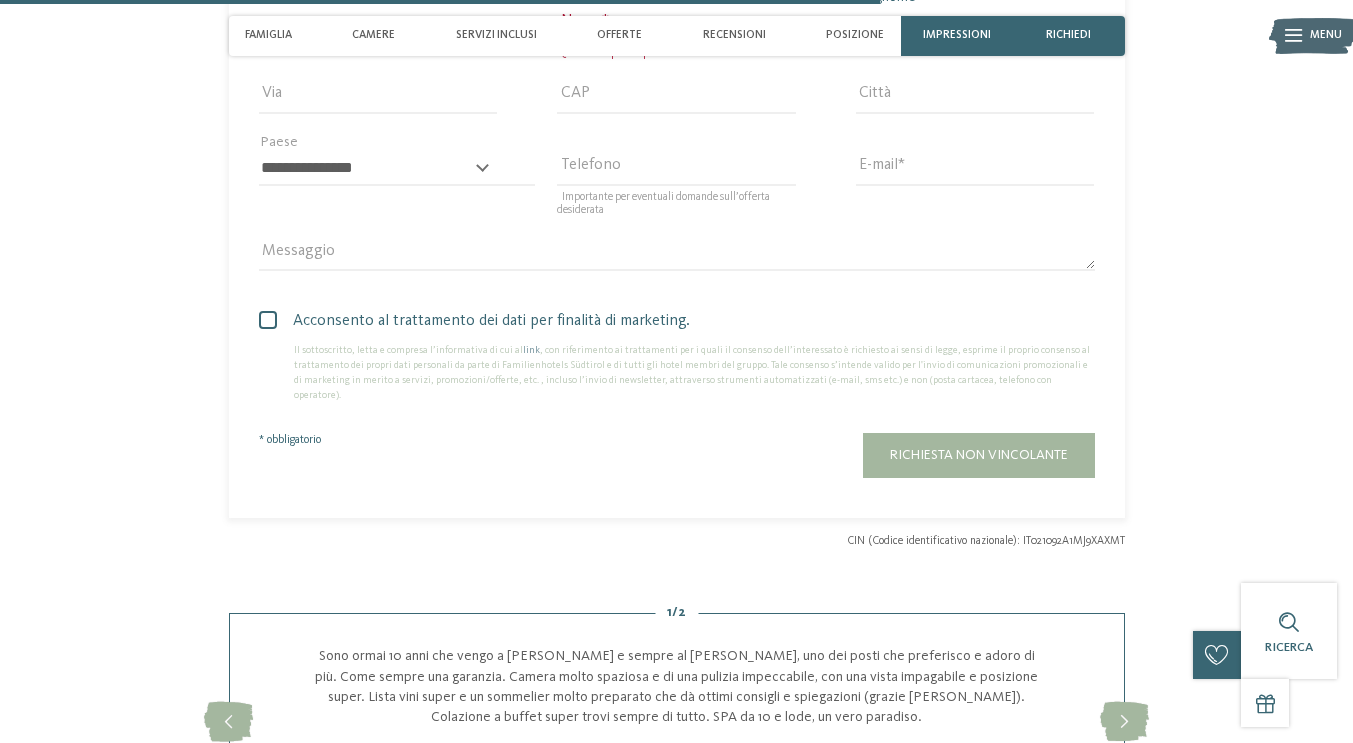 type on "**********" 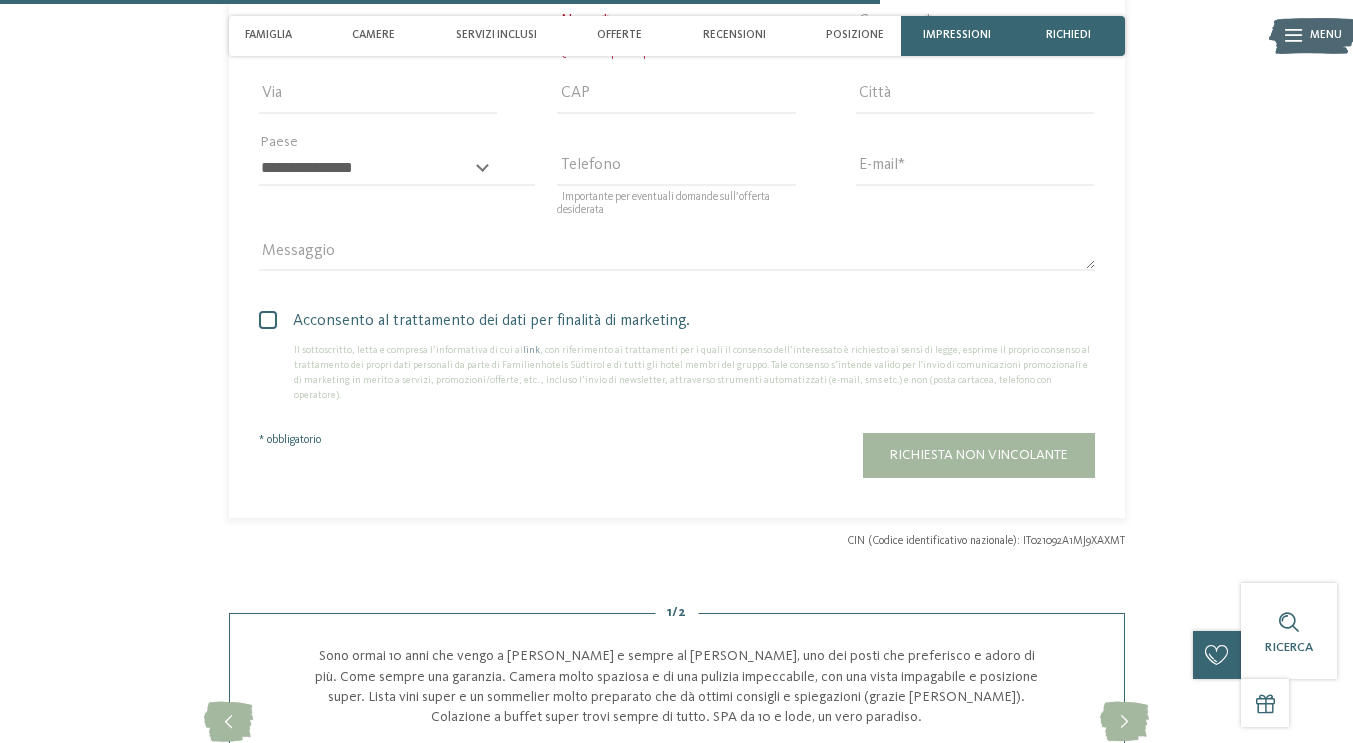type on "**********" 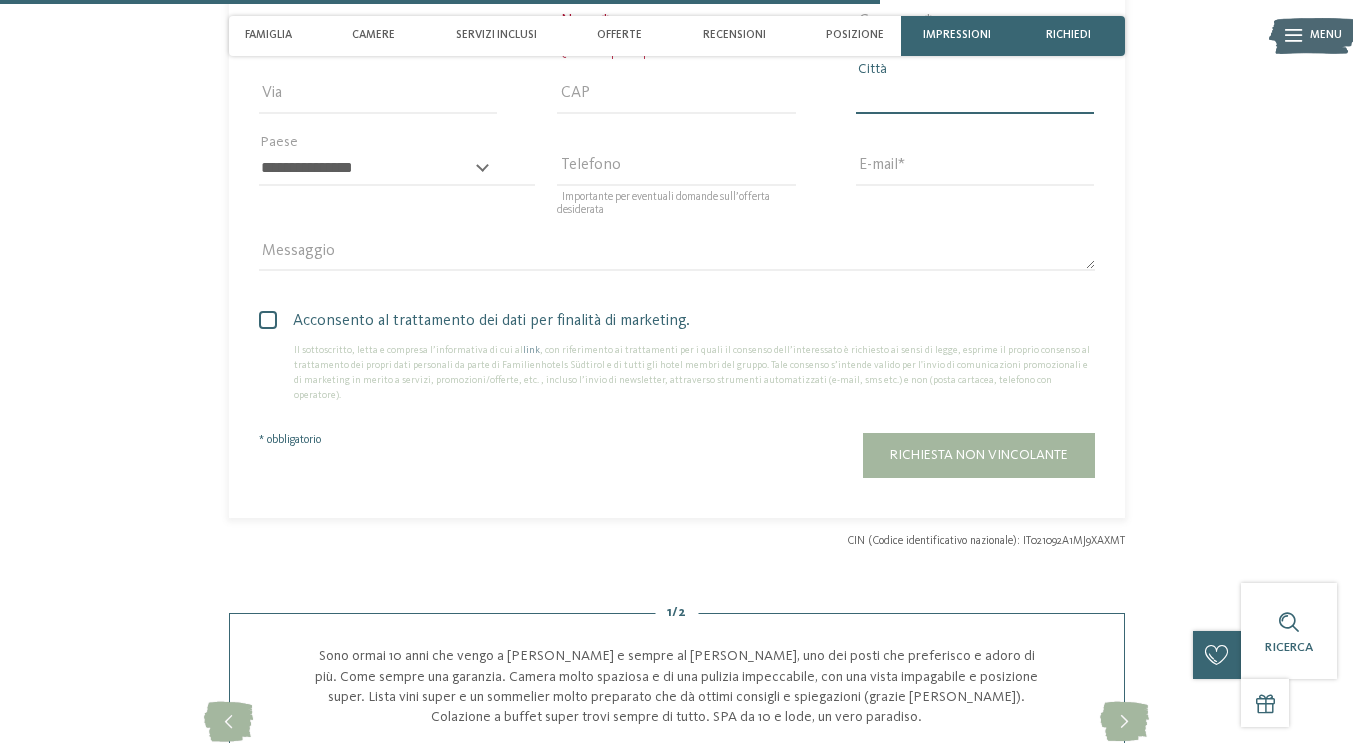 type on "*********" 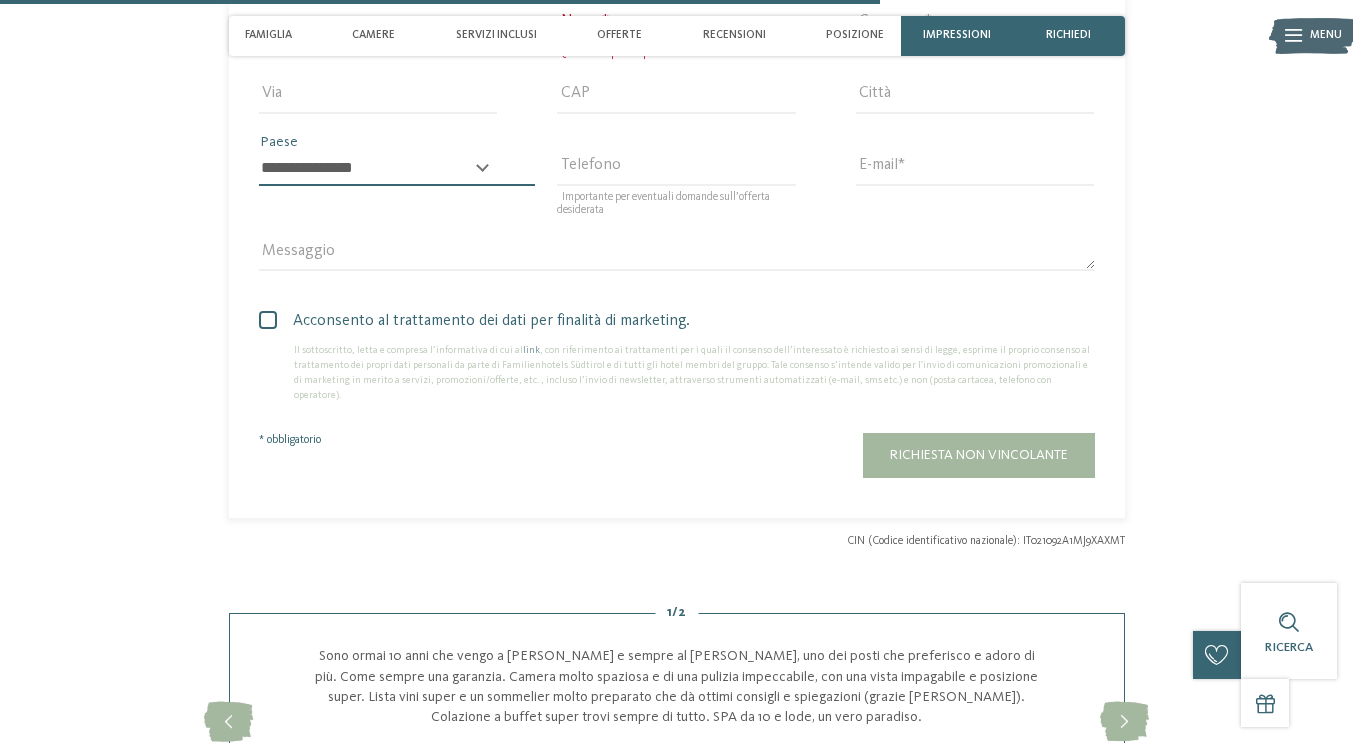 select on "**" 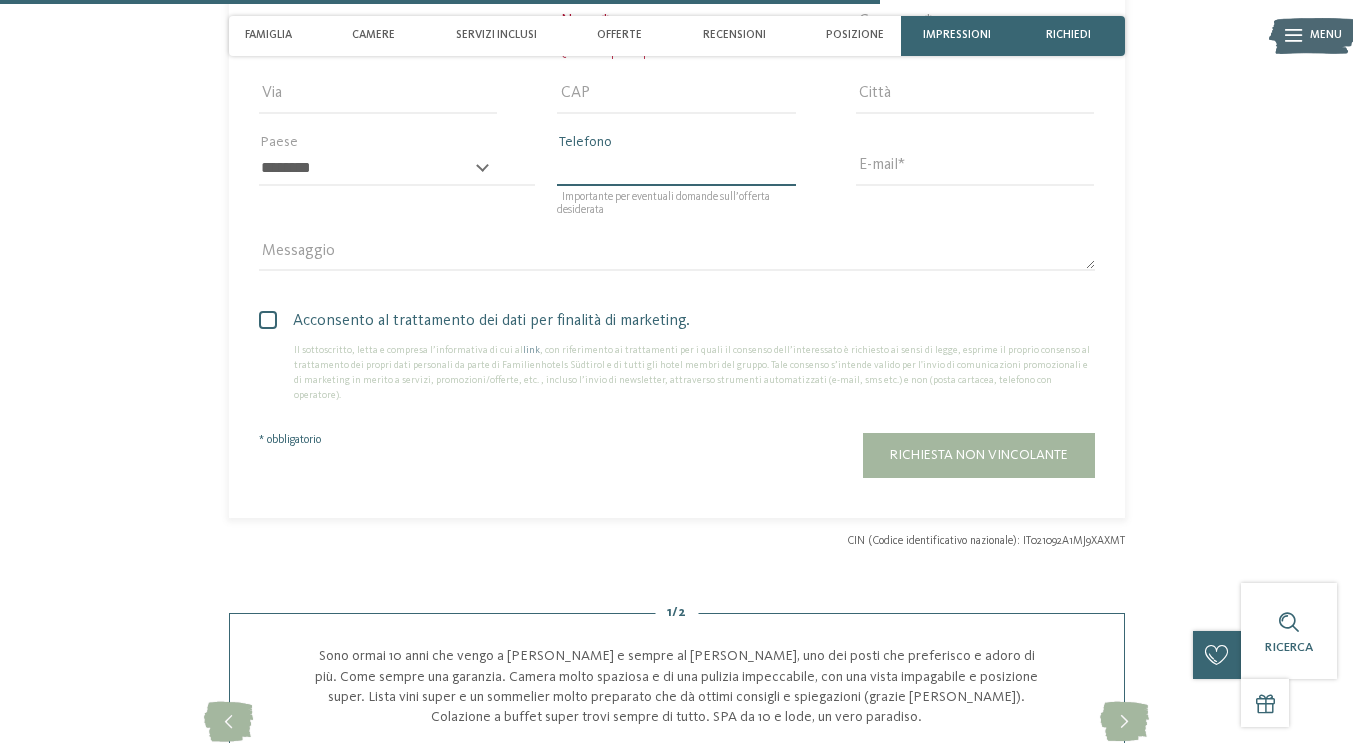 type on "**********" 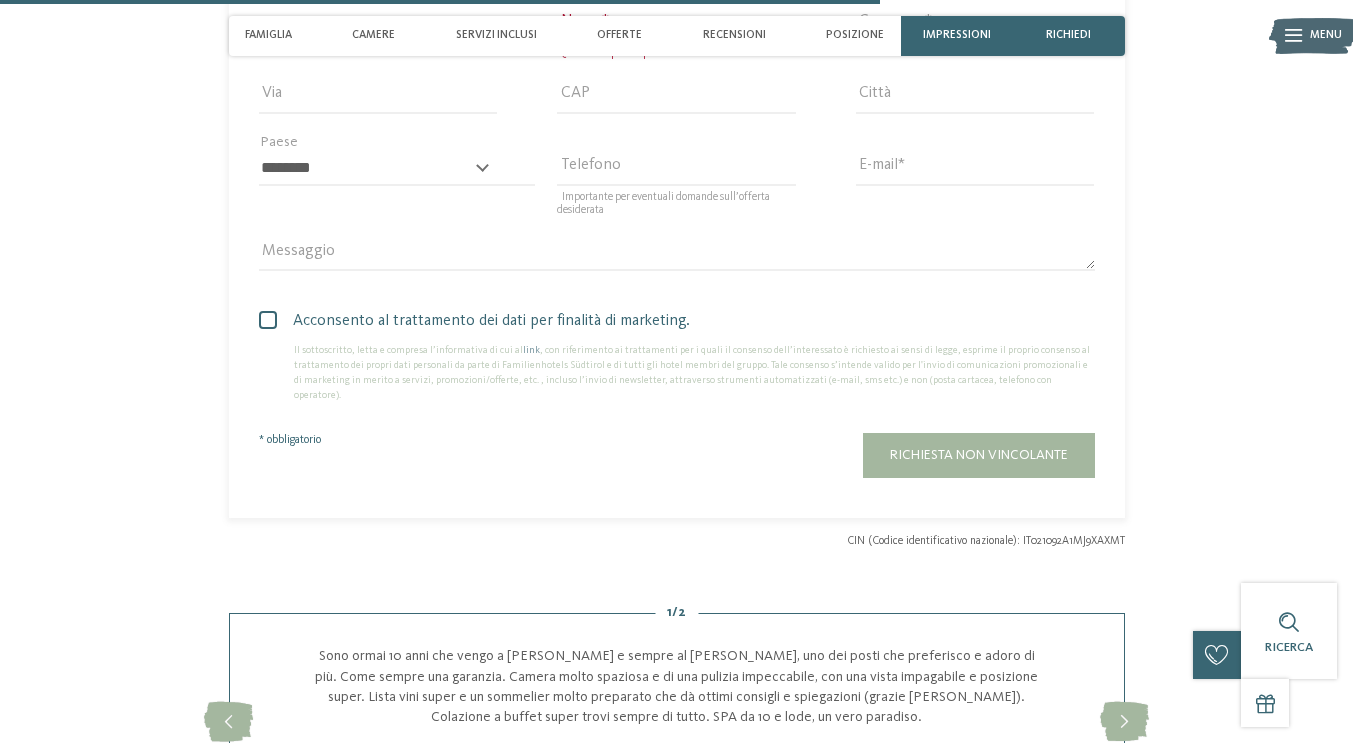 type on "**********" 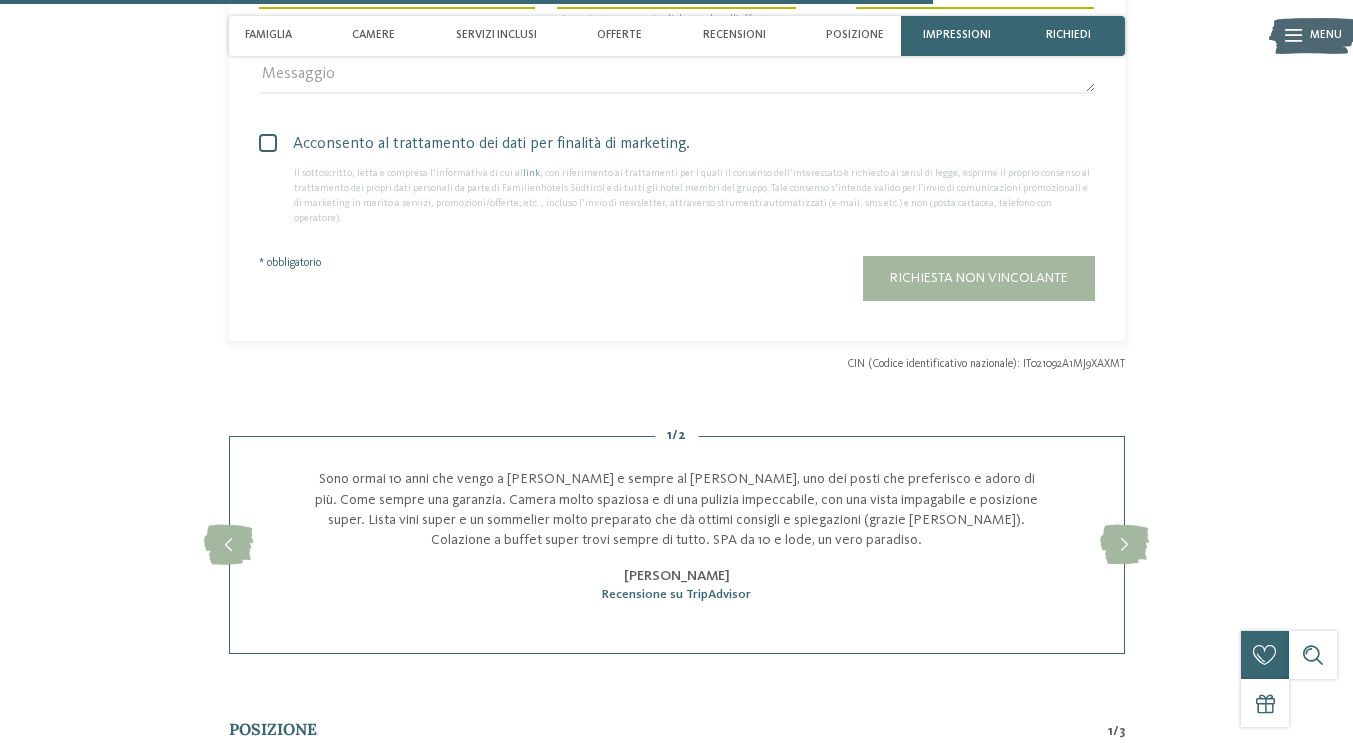 scroll, scrollTop: 3759, scrollLeft: 0, axis: vertical 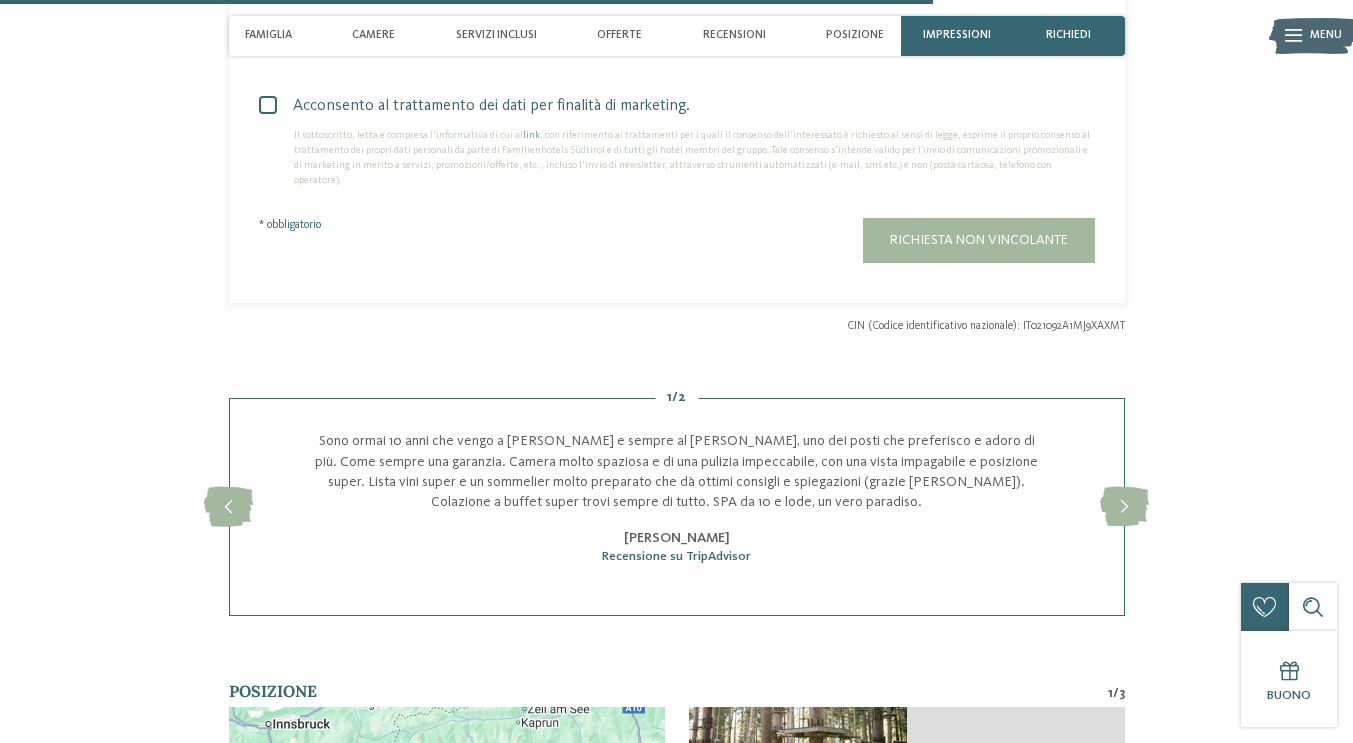 click at bounding box center [268, 105] 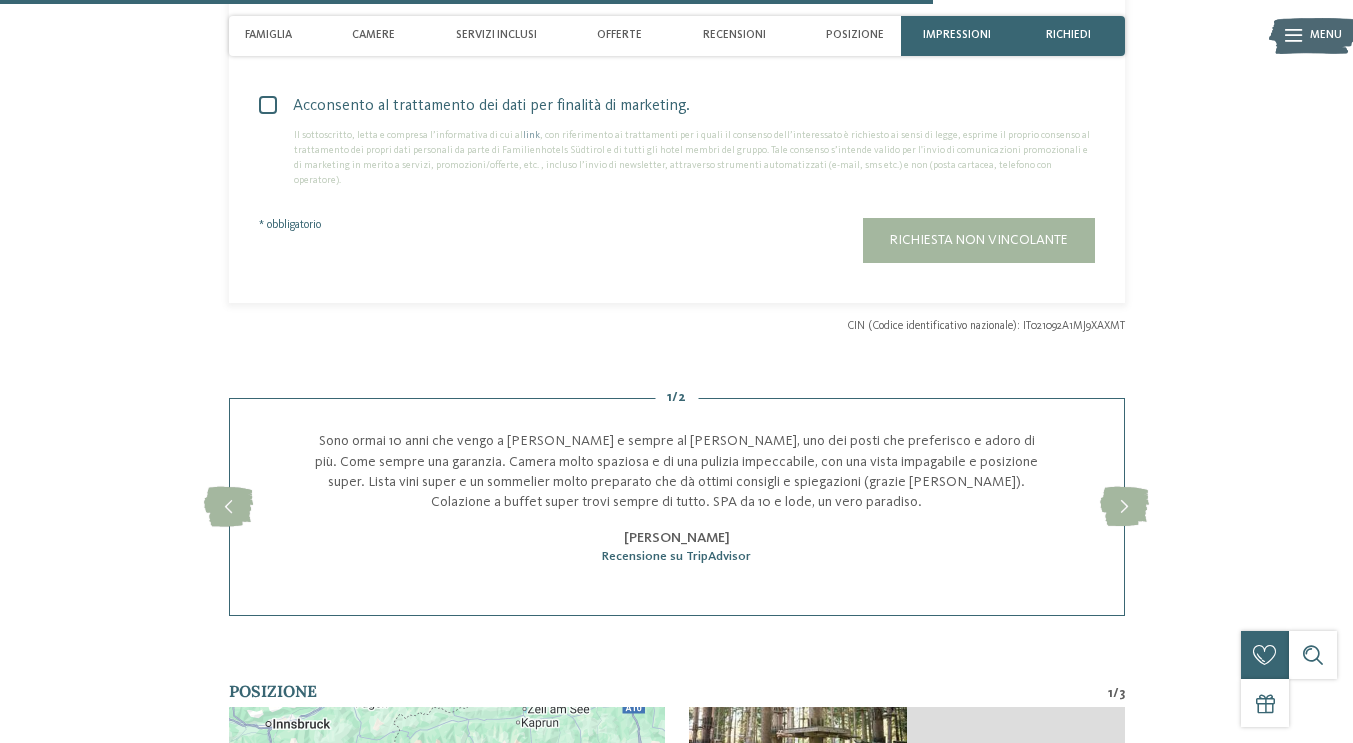 click at bounding box center [0, 0] 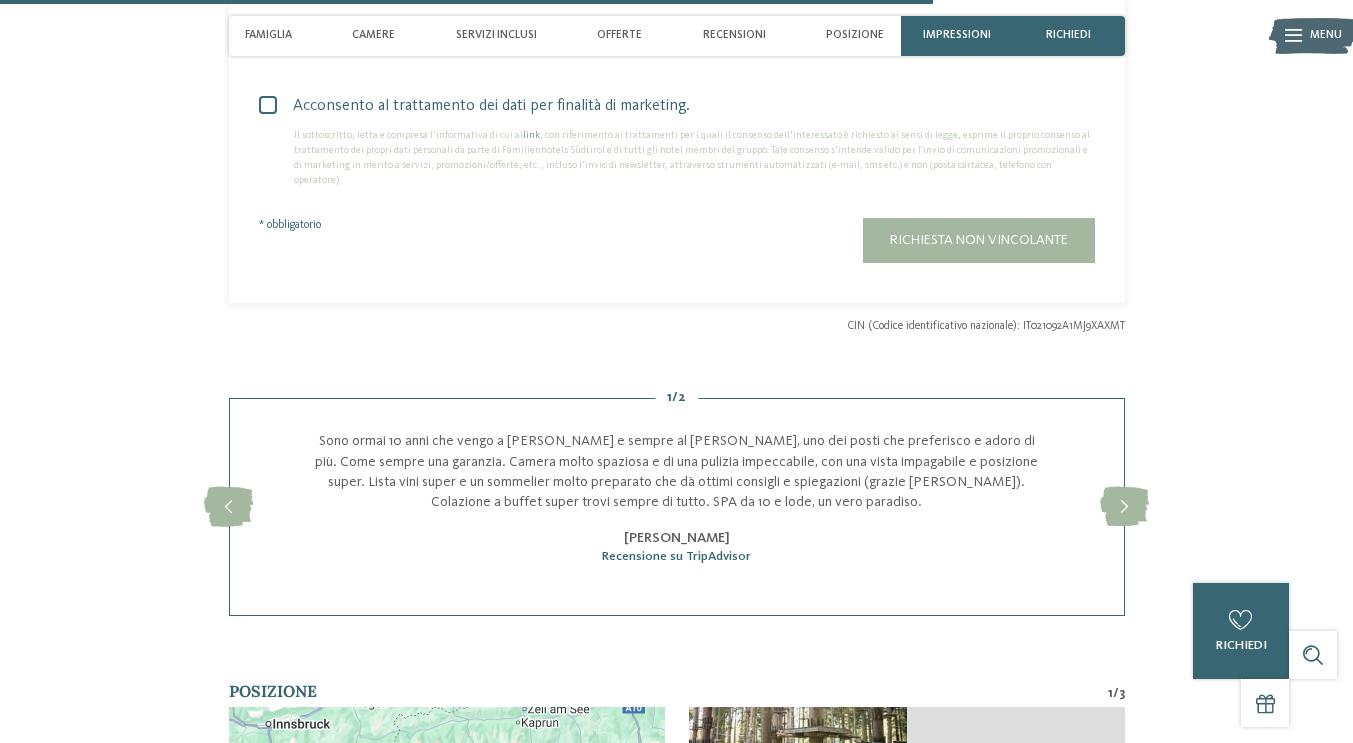 click on "Richiesta non vincolante" at bounding box center [979, 240] 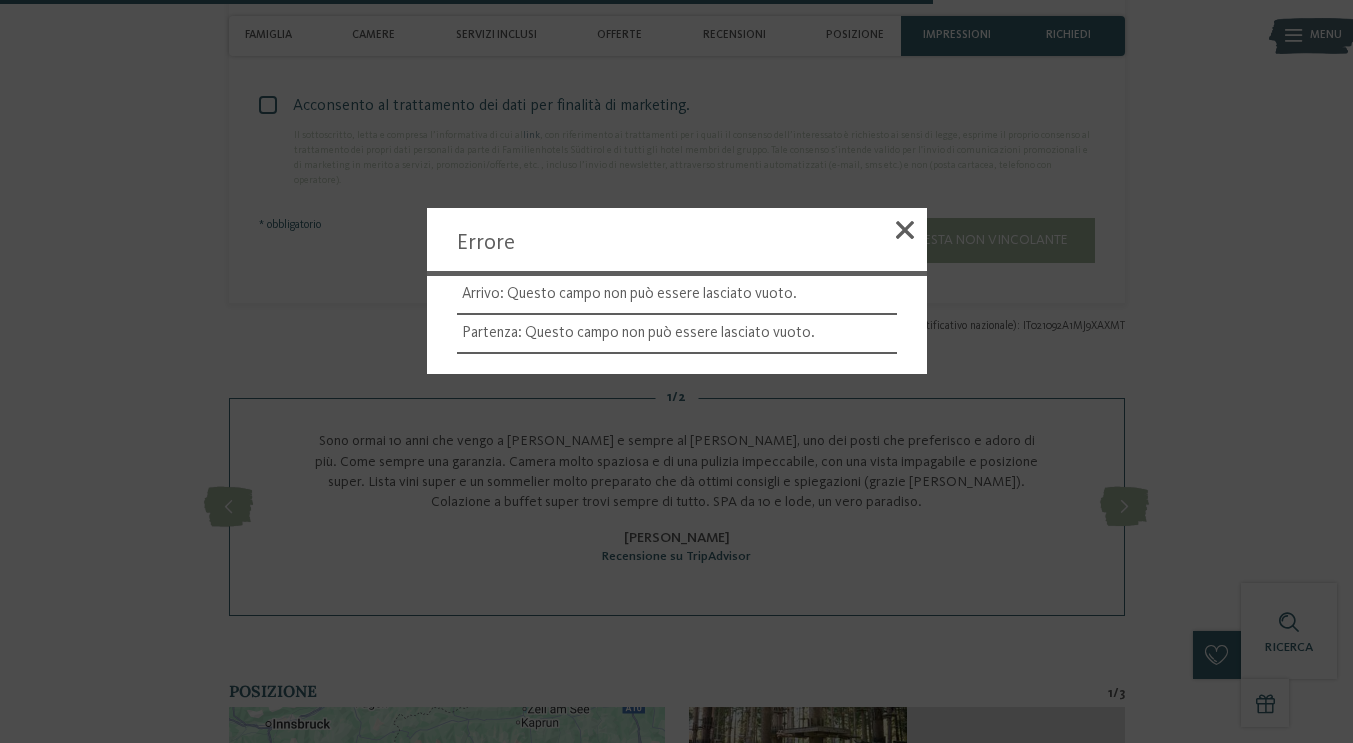 click at bounding box center (905, 230) 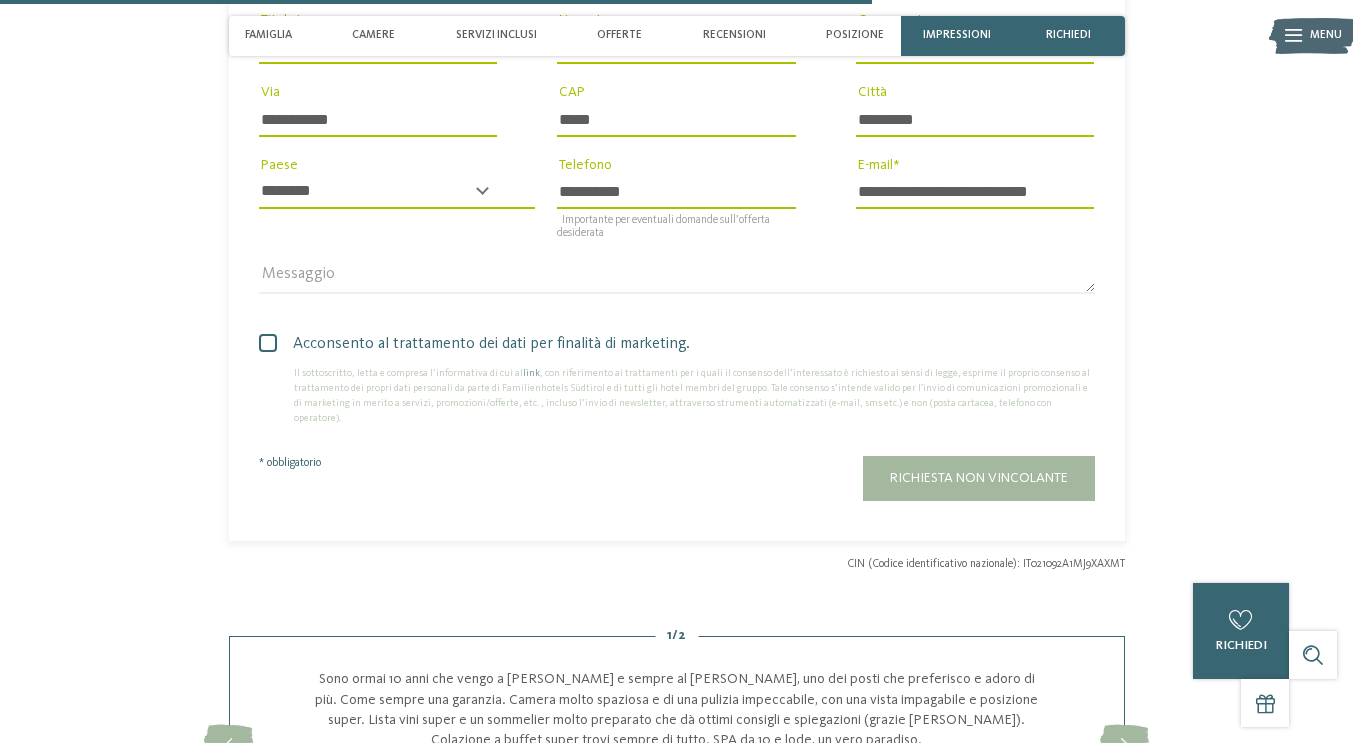 scroll, scrollTop: 3530, scrollLeft: 0, axis: vertical 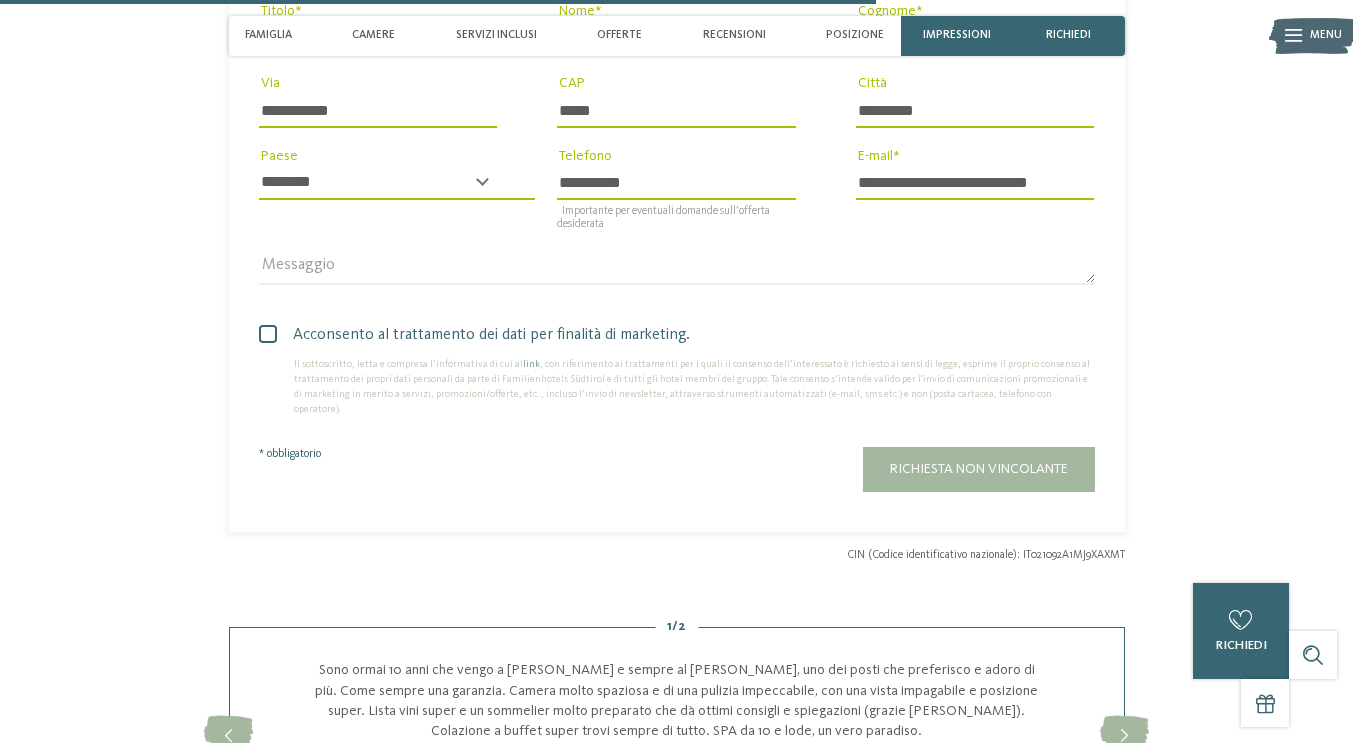 click at bounding box center (268, 334) 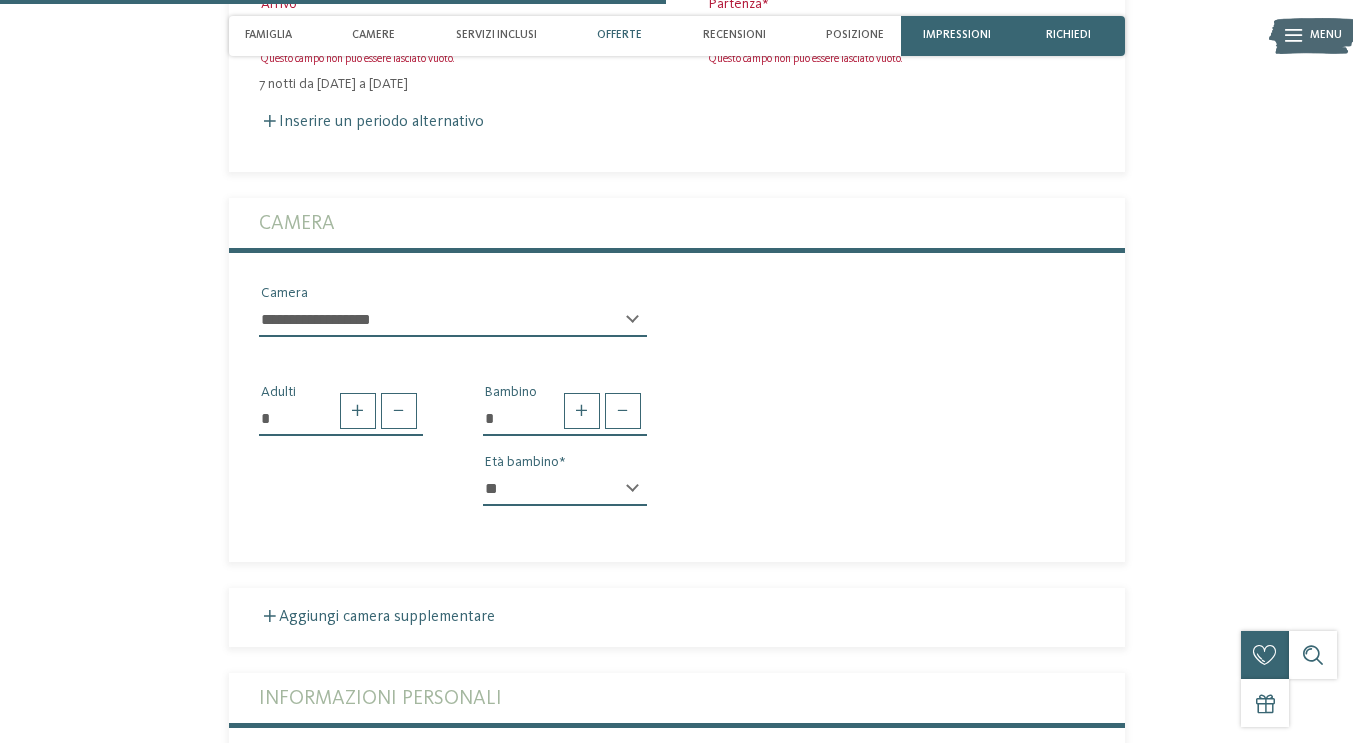 scroll, scrollTop: 2682, scrollLeft: 0, axis: vertical 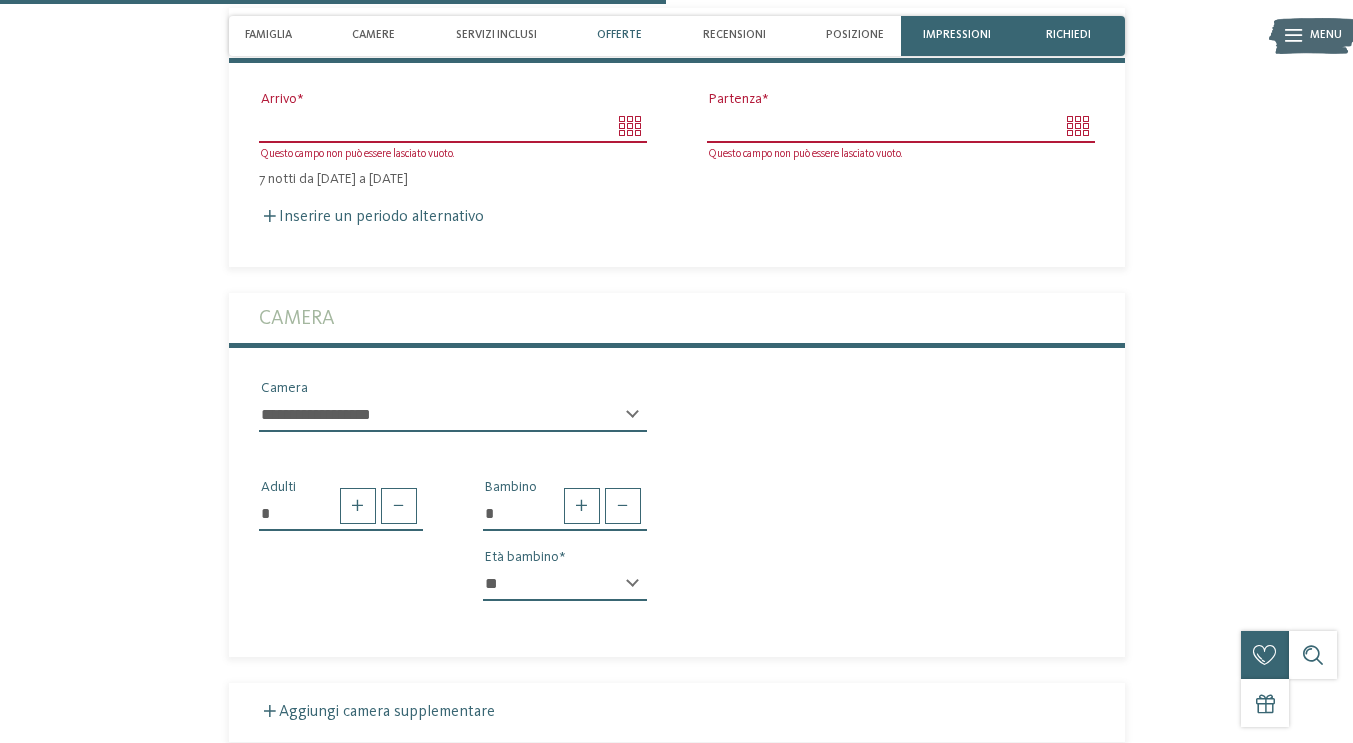 click on "Arrivo" at bounding box center [453, 126] 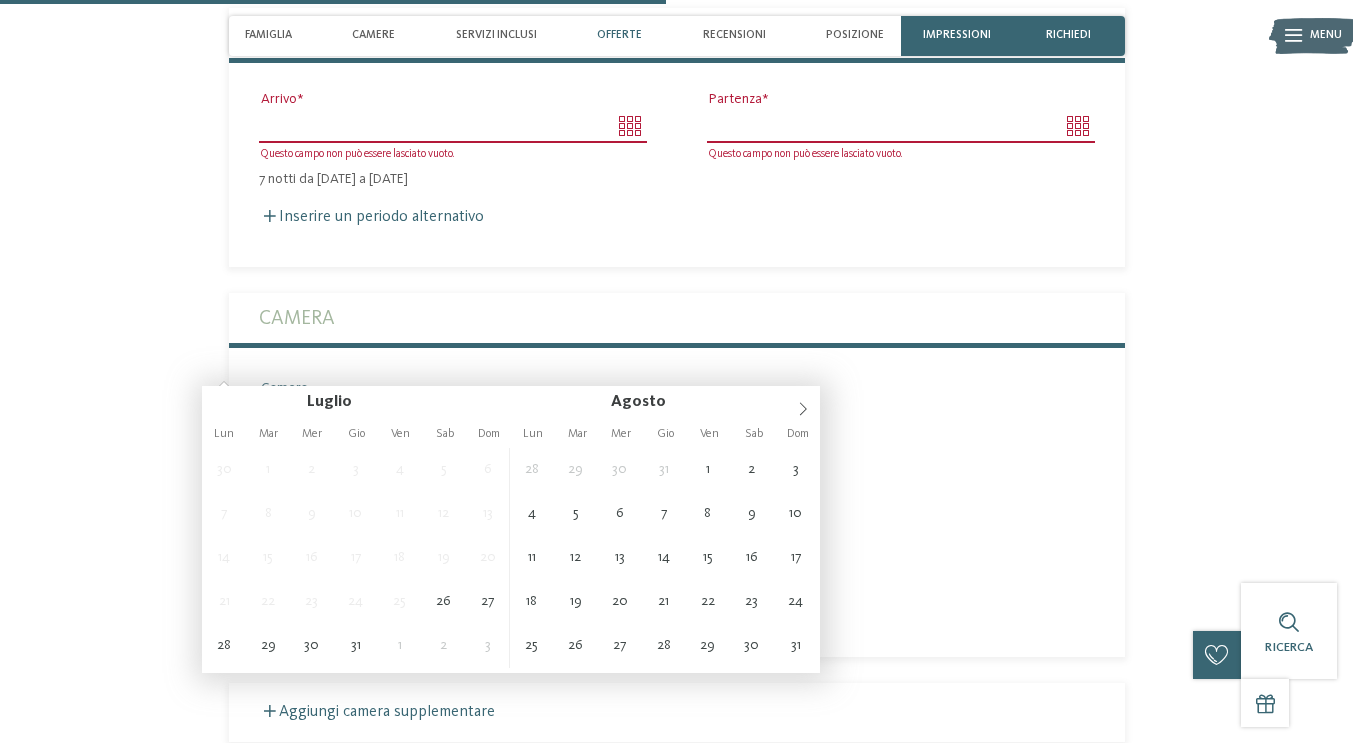 type on "**********" 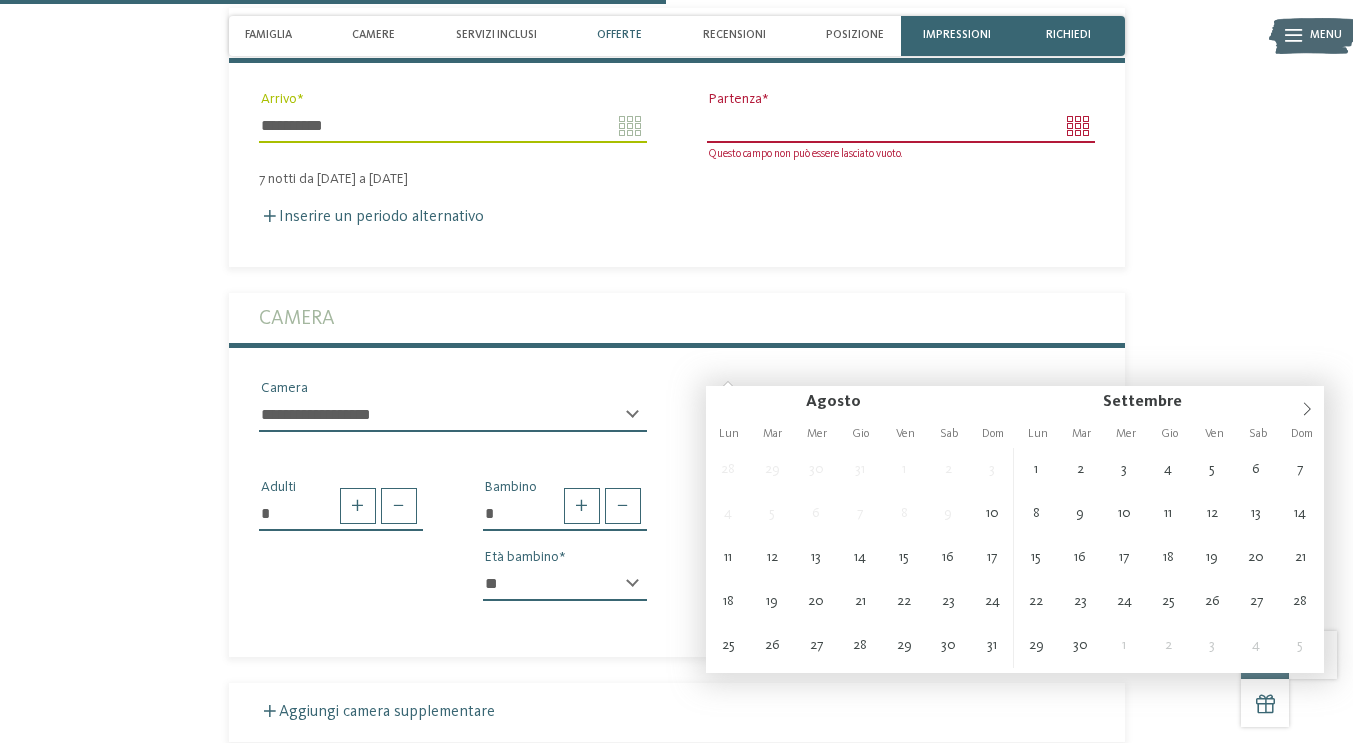 type on "**********" 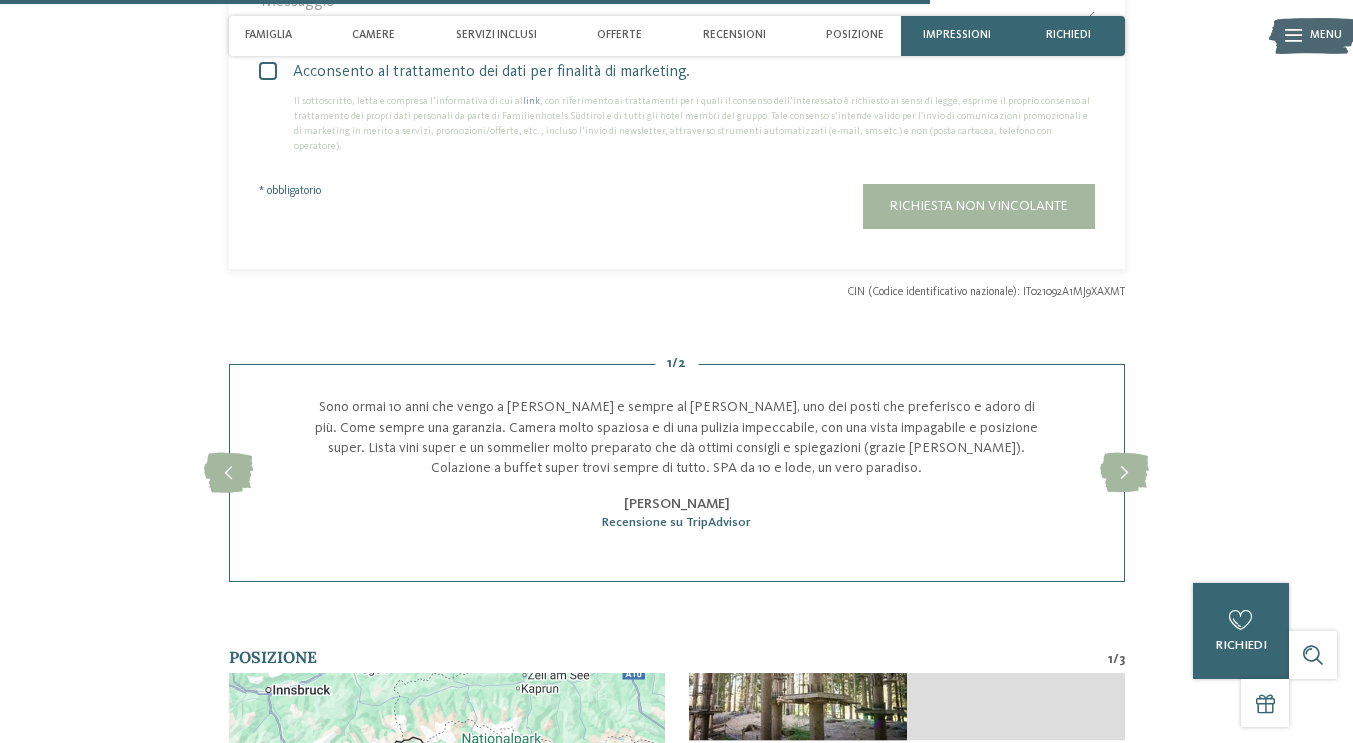 scroll, scrollTop: 3795, scrollLeft: 0, axis: vertical 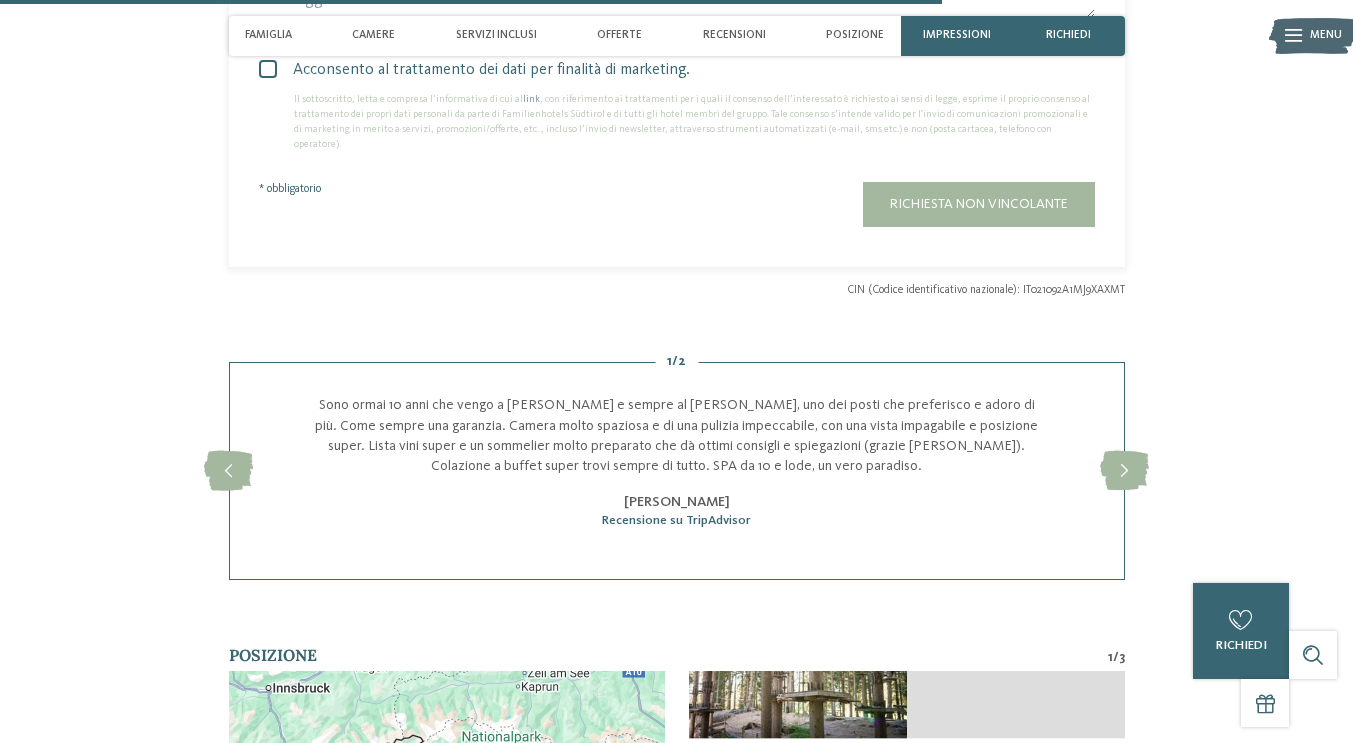 click on "Richiesta non vincolante" at bounding box center (979, 204) 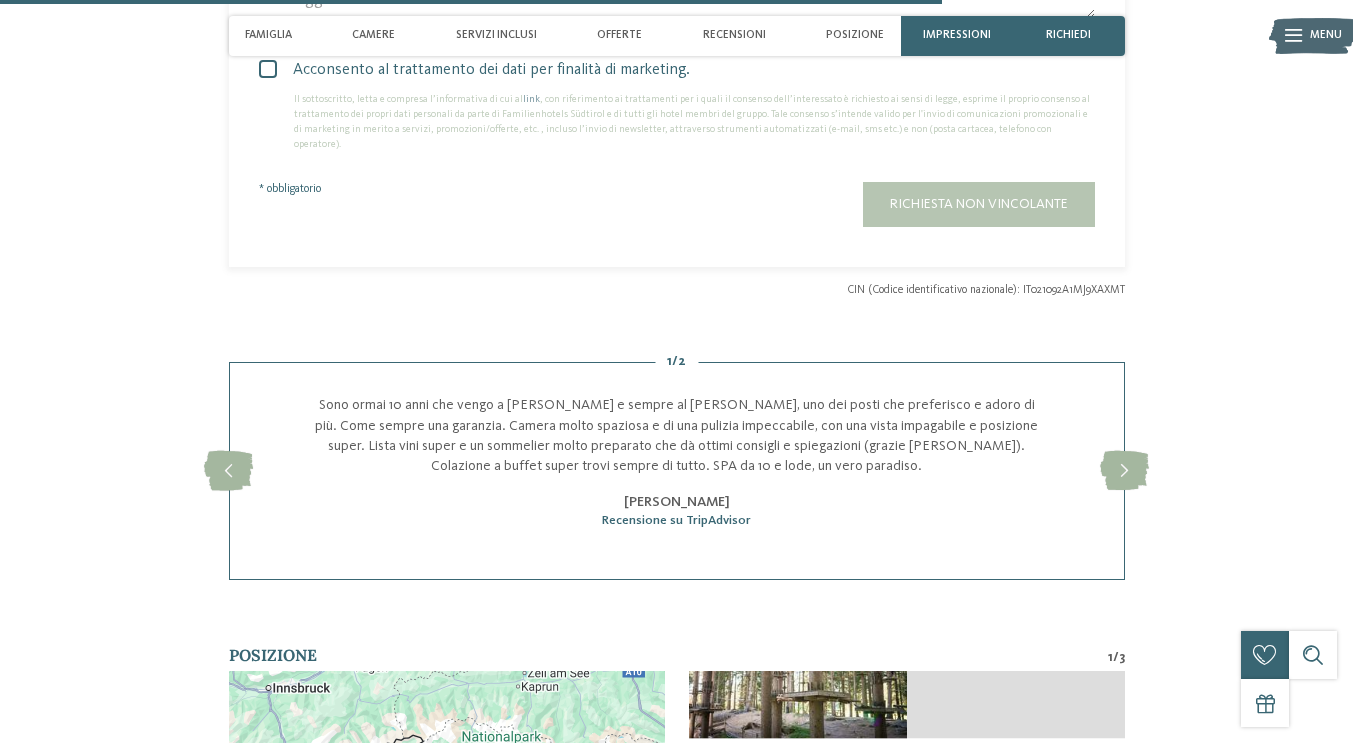 scroll, scrollTop: 3792, scrollLeft: 0, axis: vertical 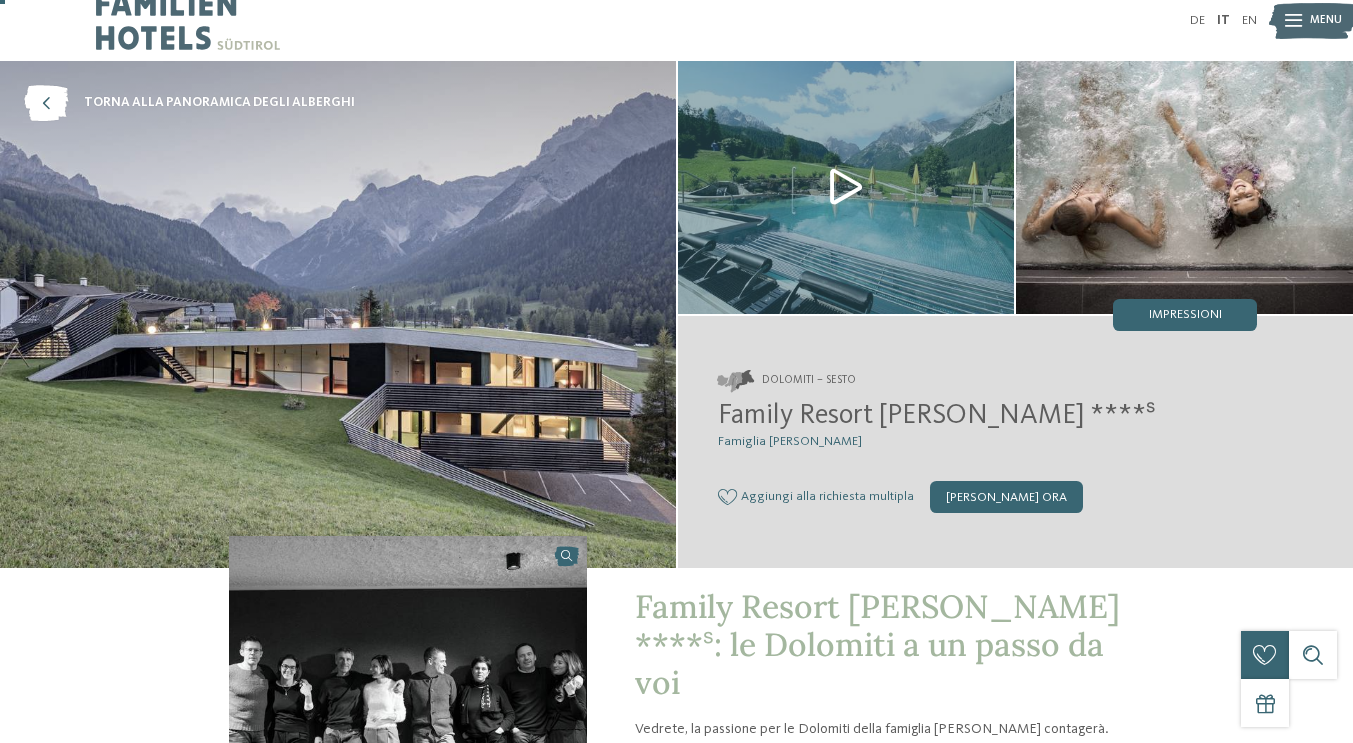 click on "Family Resort [PERSON_NAME] ****ˢ" at bounding box center [936, 416] 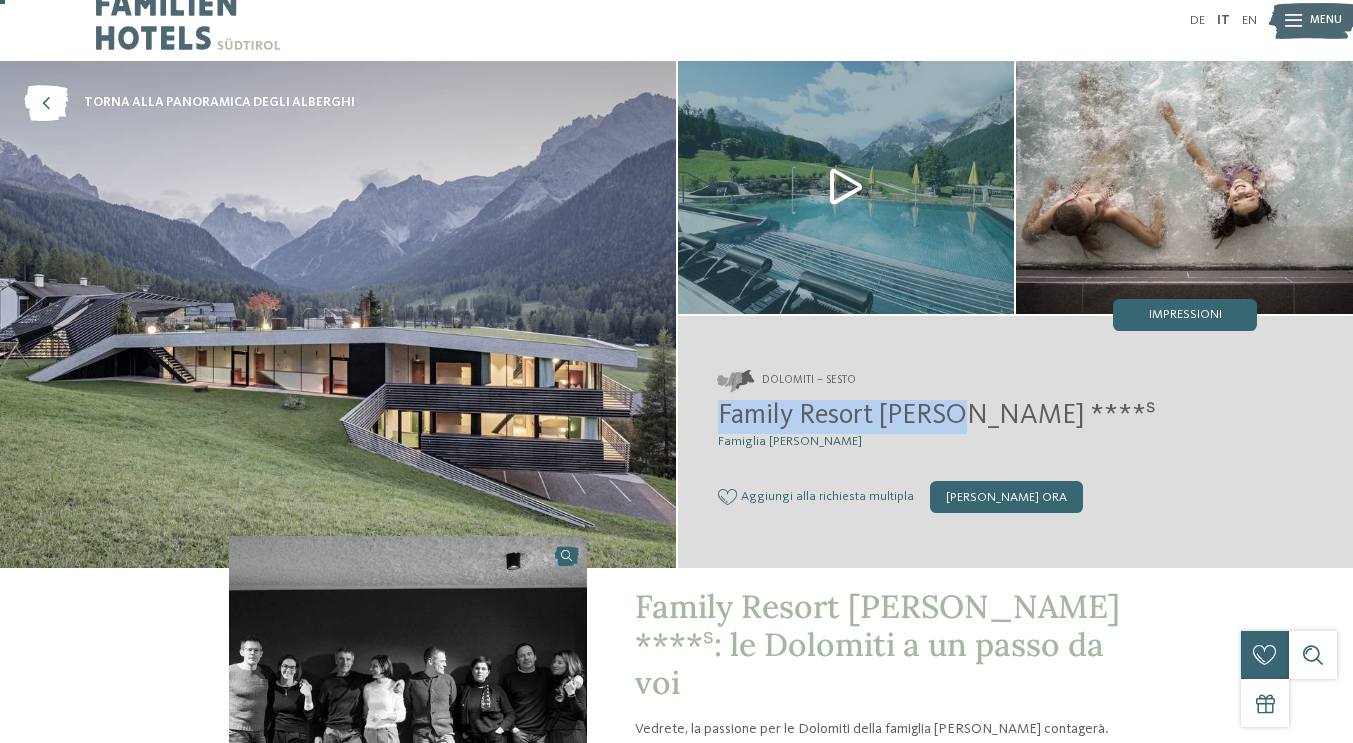 copy on "Family Resort [PERSON_NAME]" 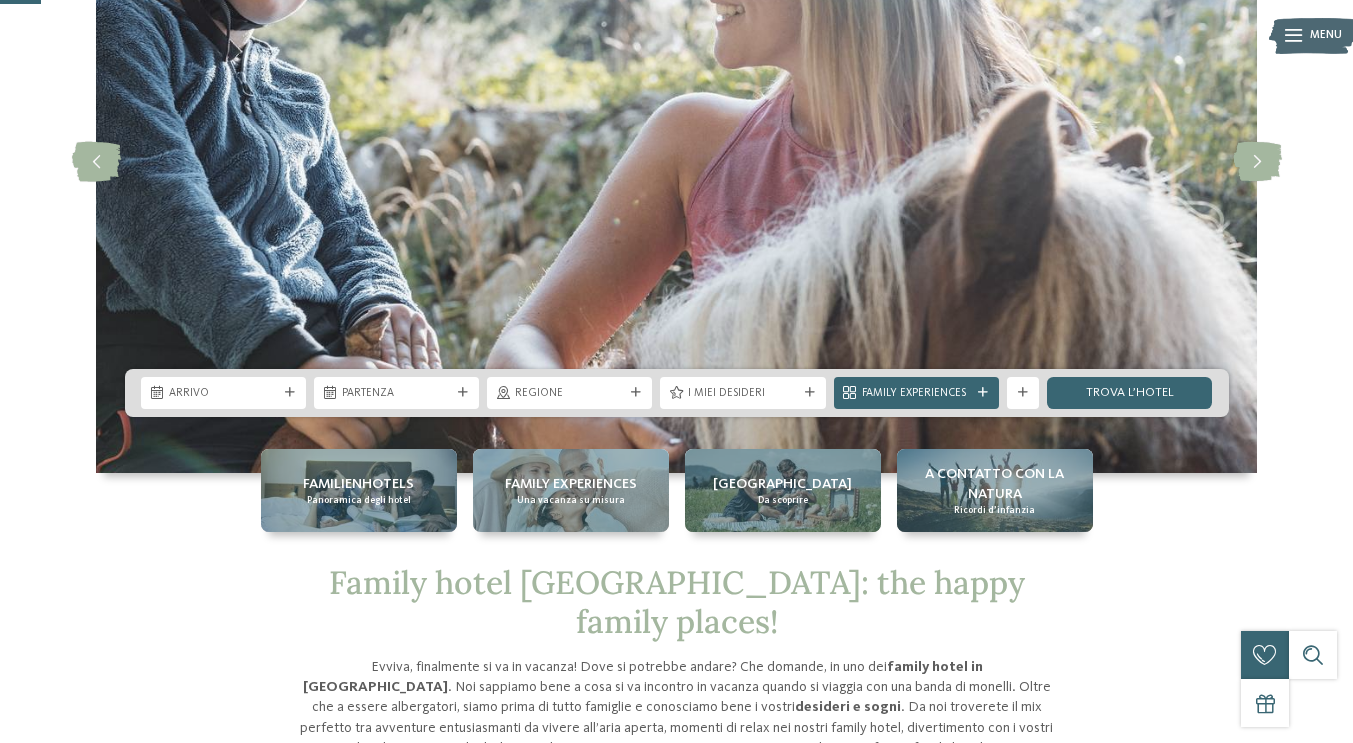 scroll, scrollTop: 230, scrollLeft: 0, axis: vertical 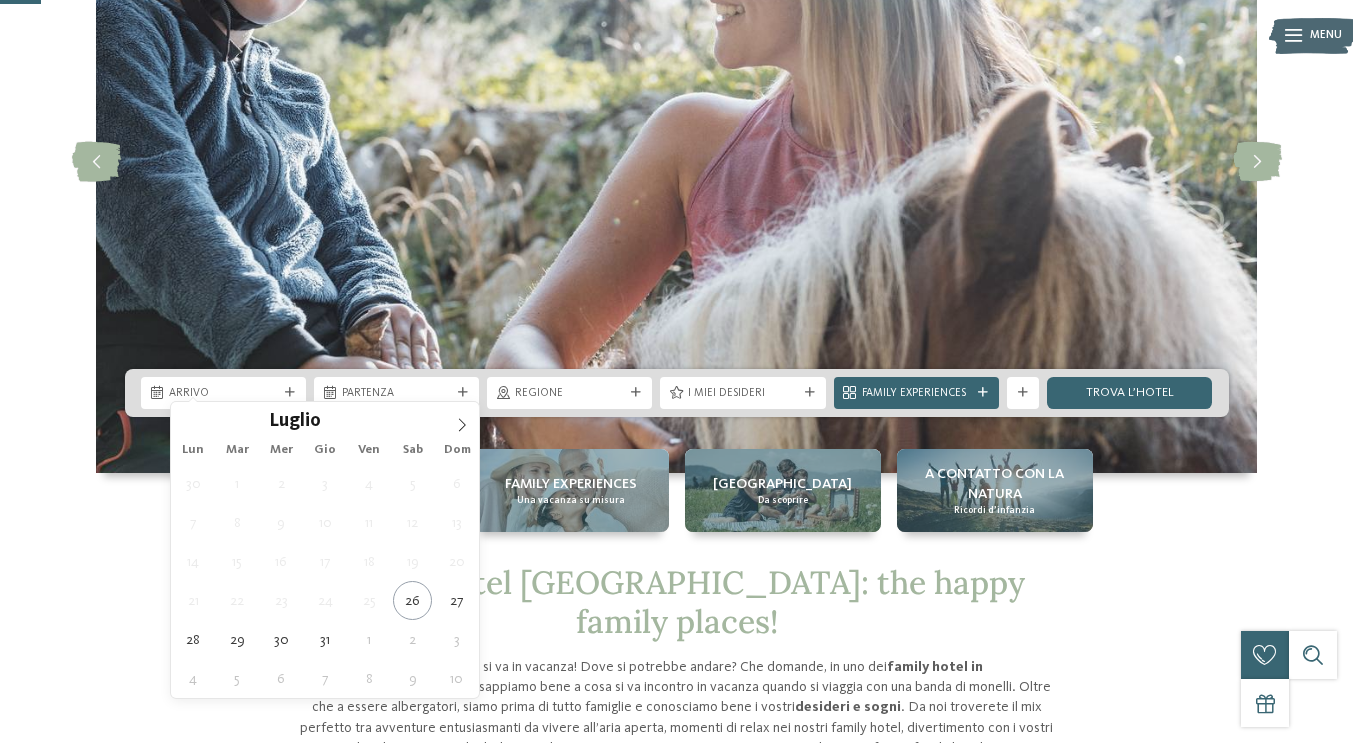 click 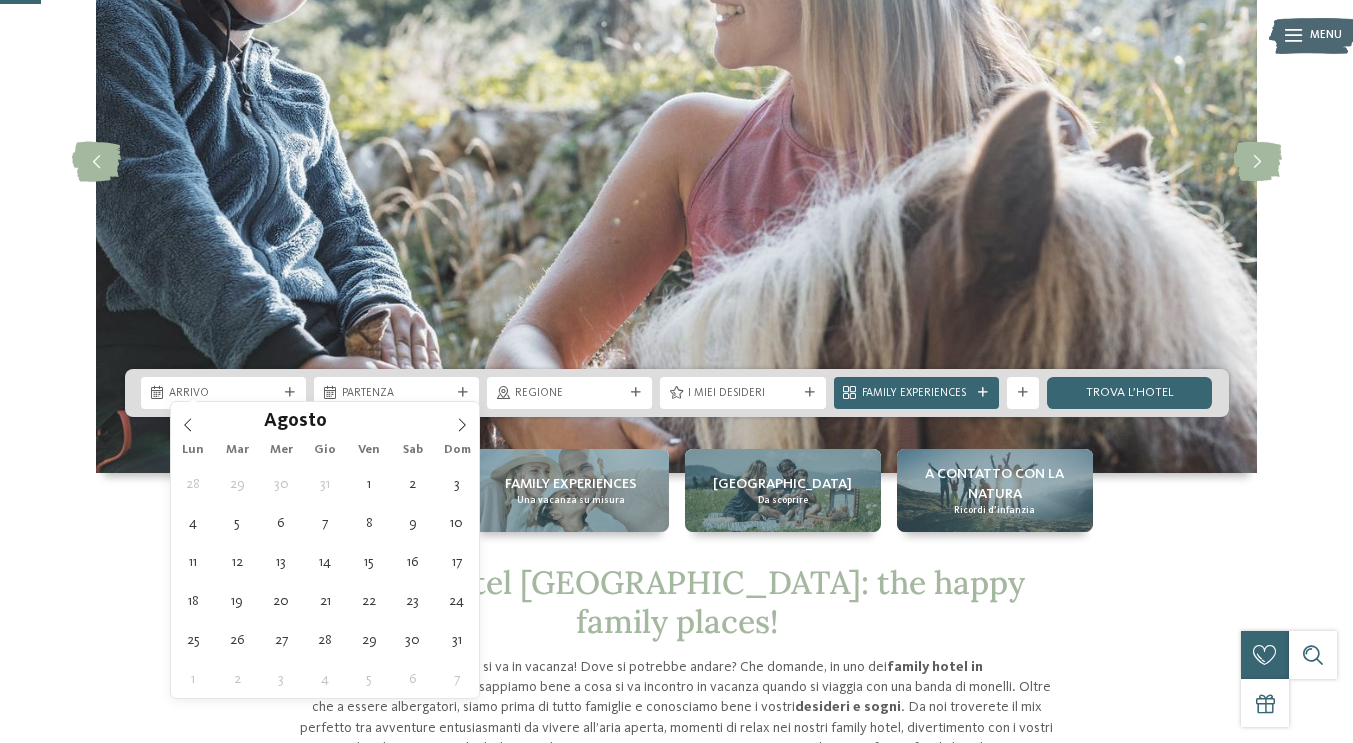 type on "[DATE]" 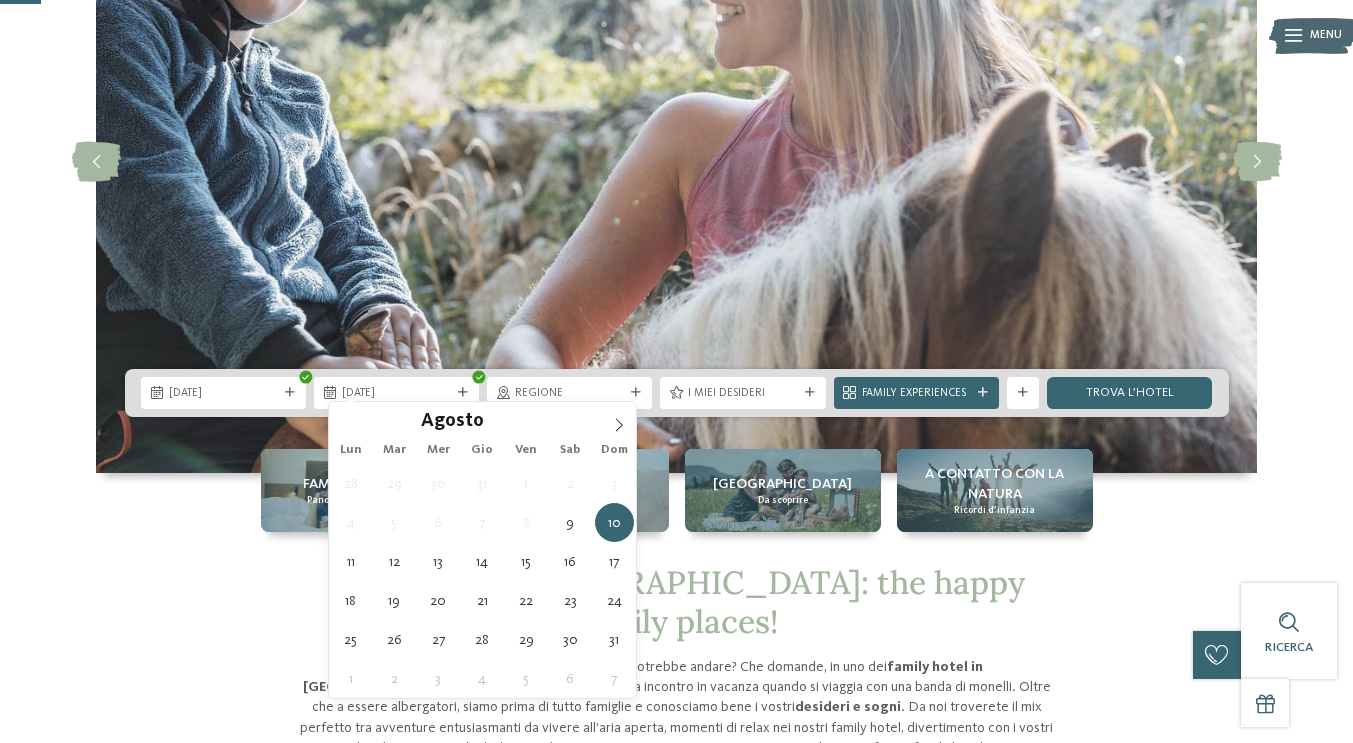 type on "[DATE]" 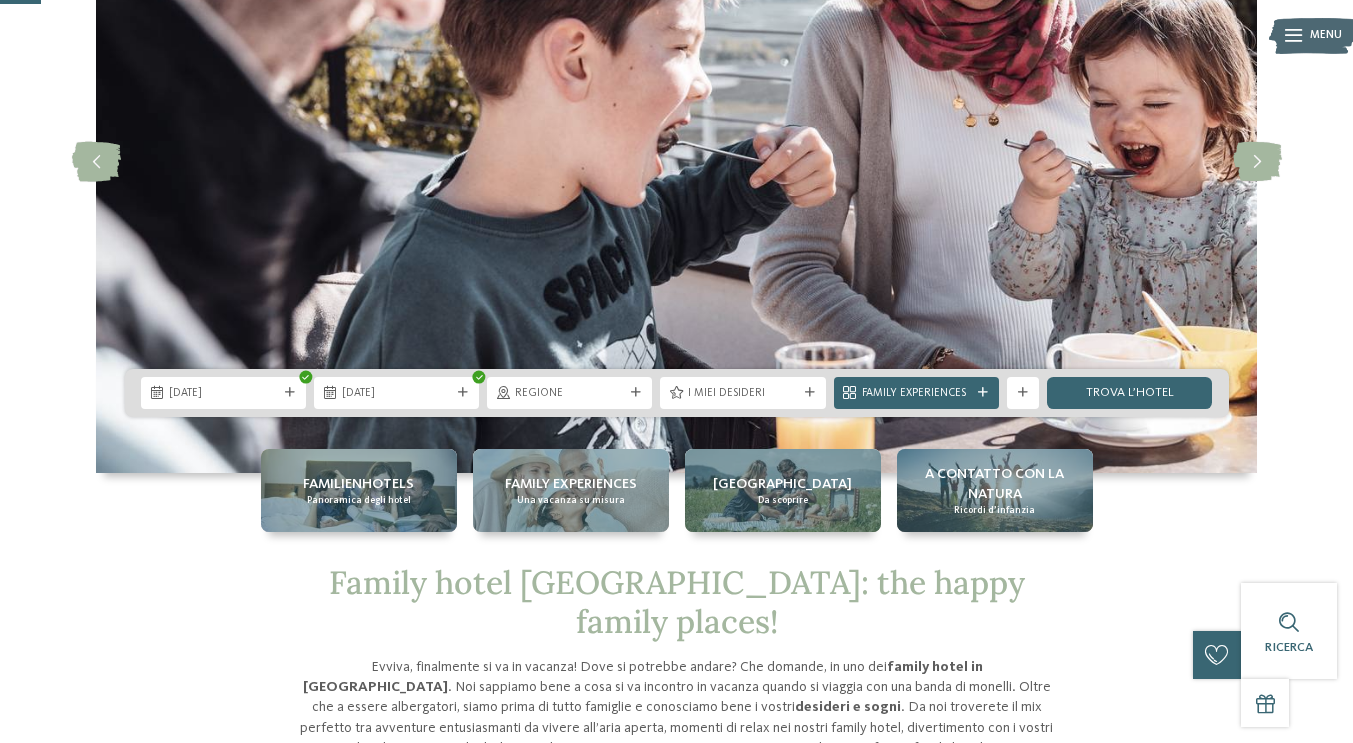 click at bounding box center [636, 393] 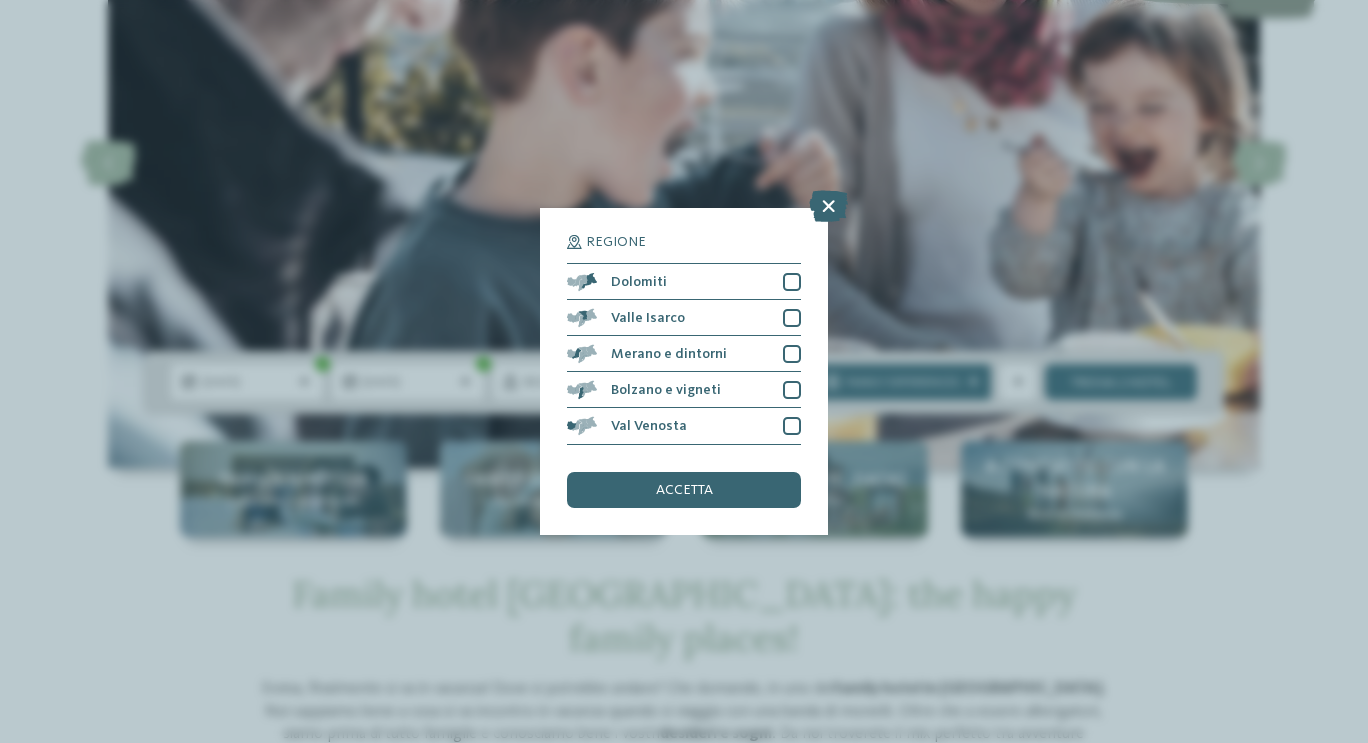 click at bounding box center (792, 282) 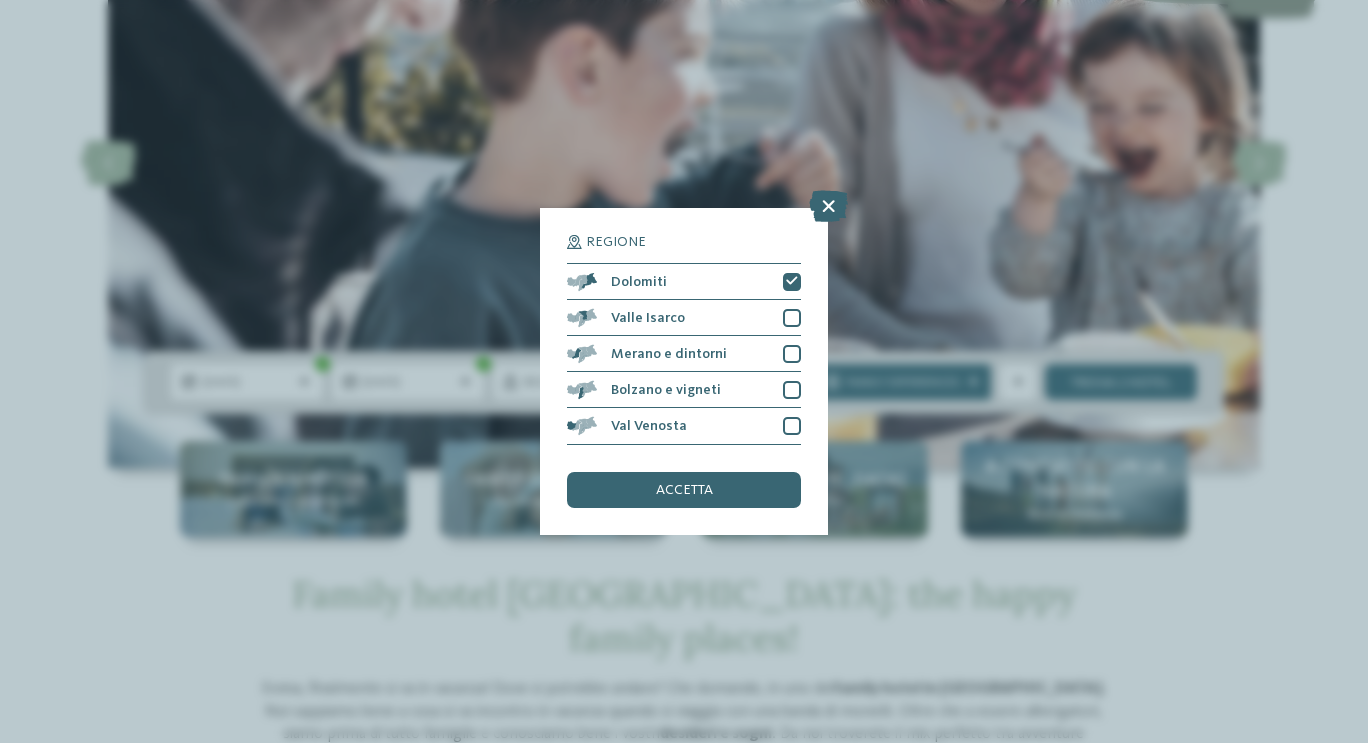 click at bounding box center (792, 318) 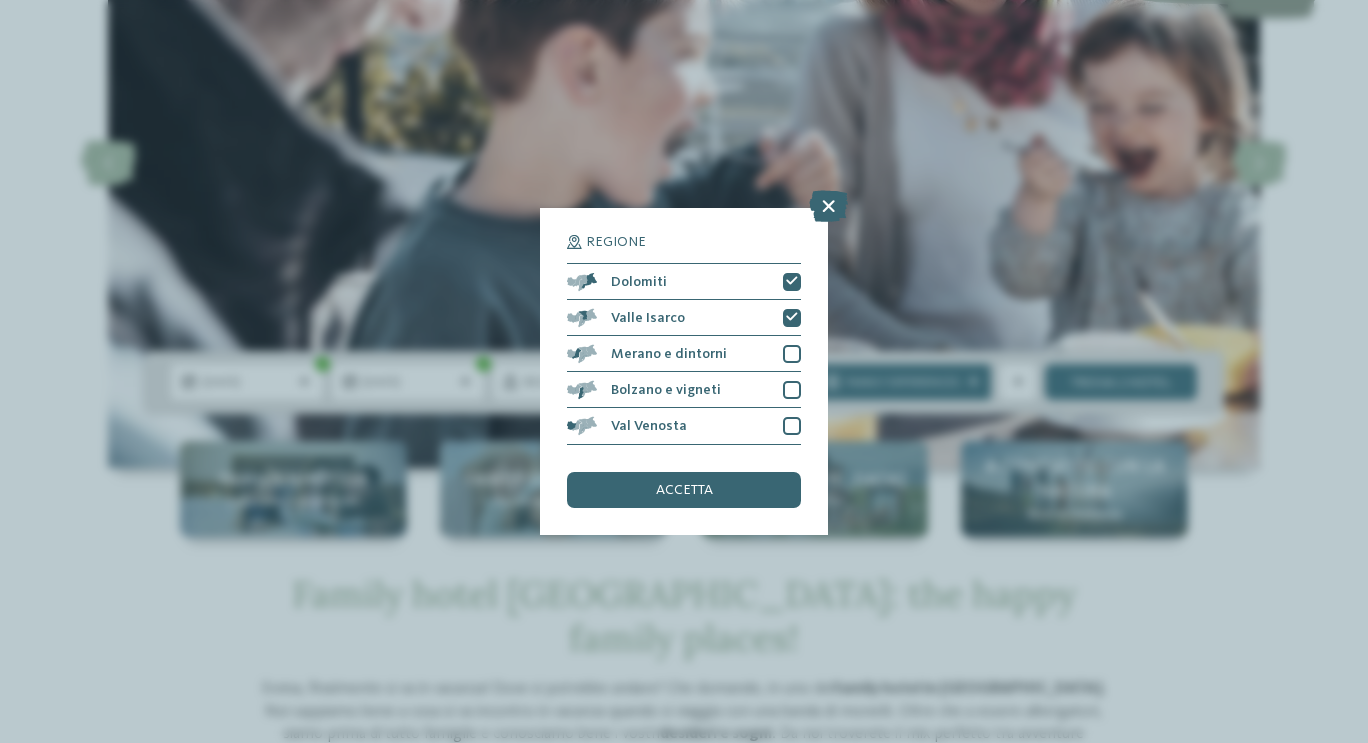 click at bounding box center [792, 354] 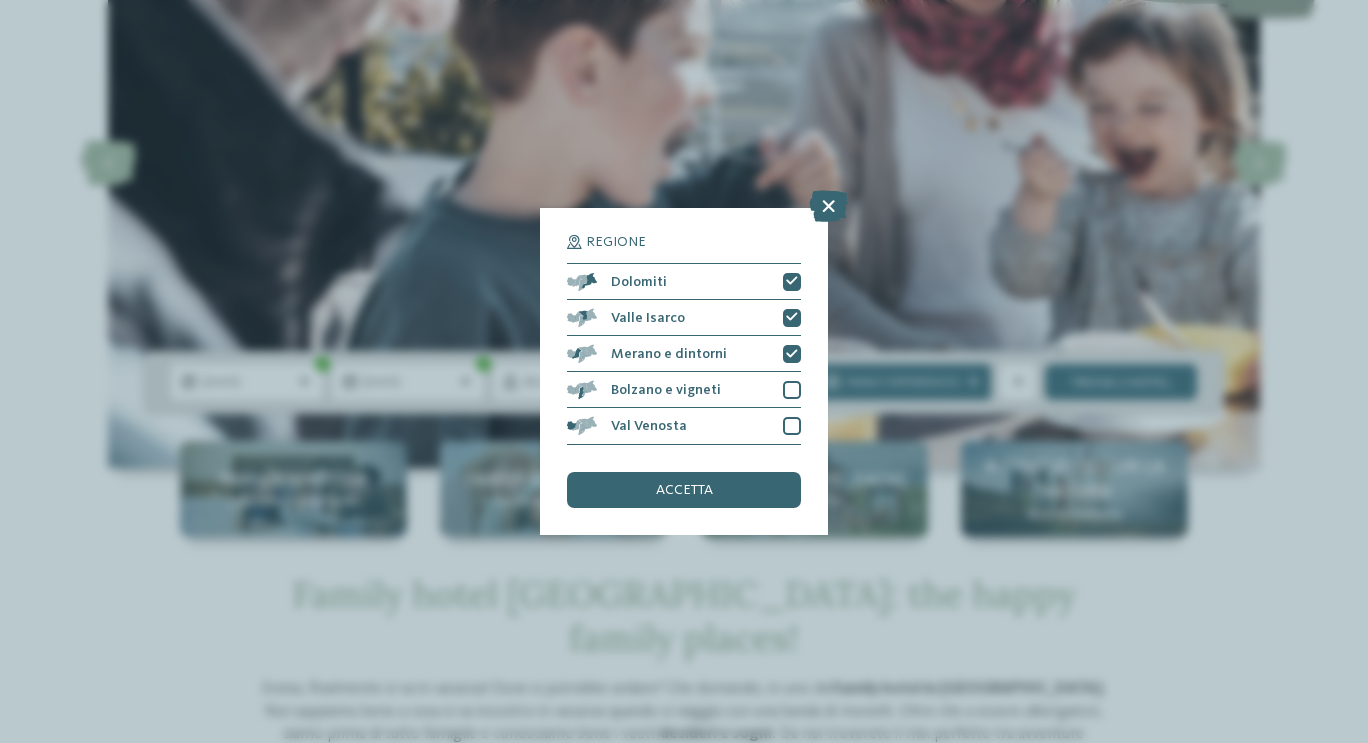 click at bounding box center (792, 390) 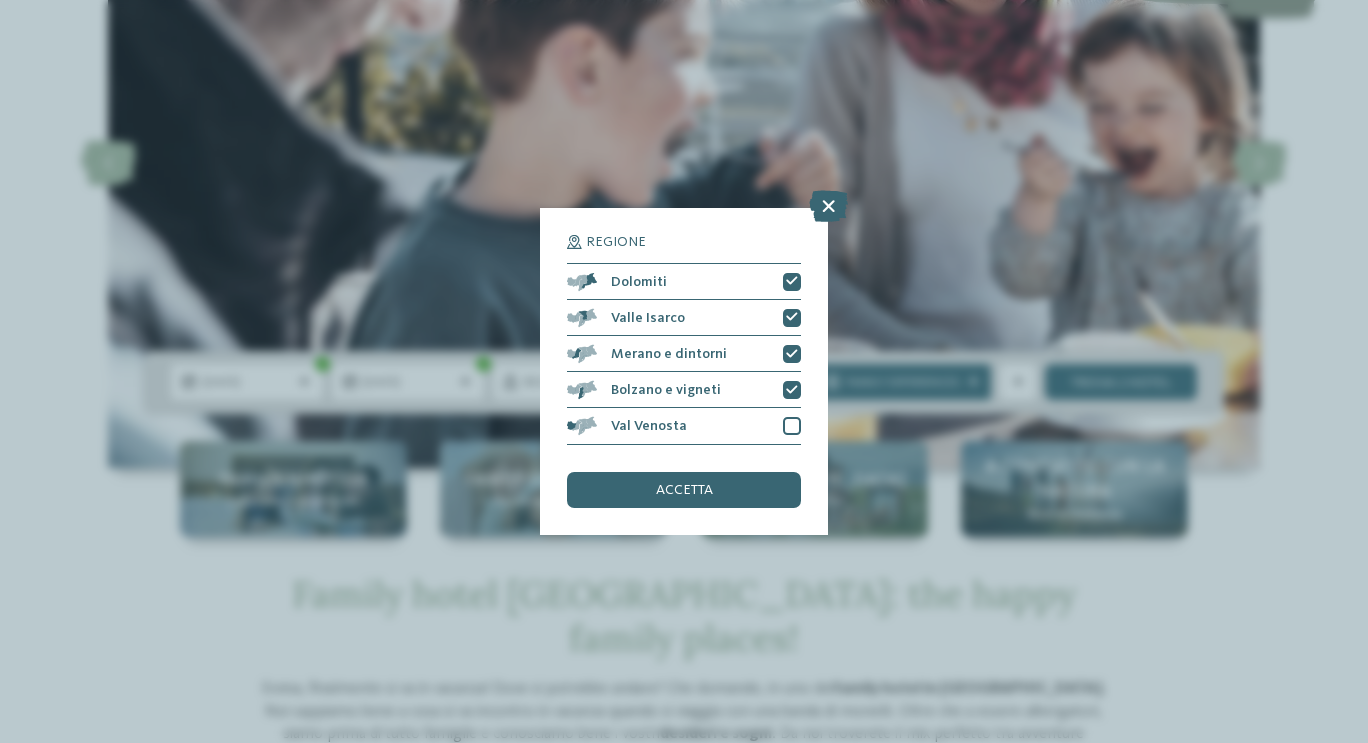 click at bounding box center (792, 426) 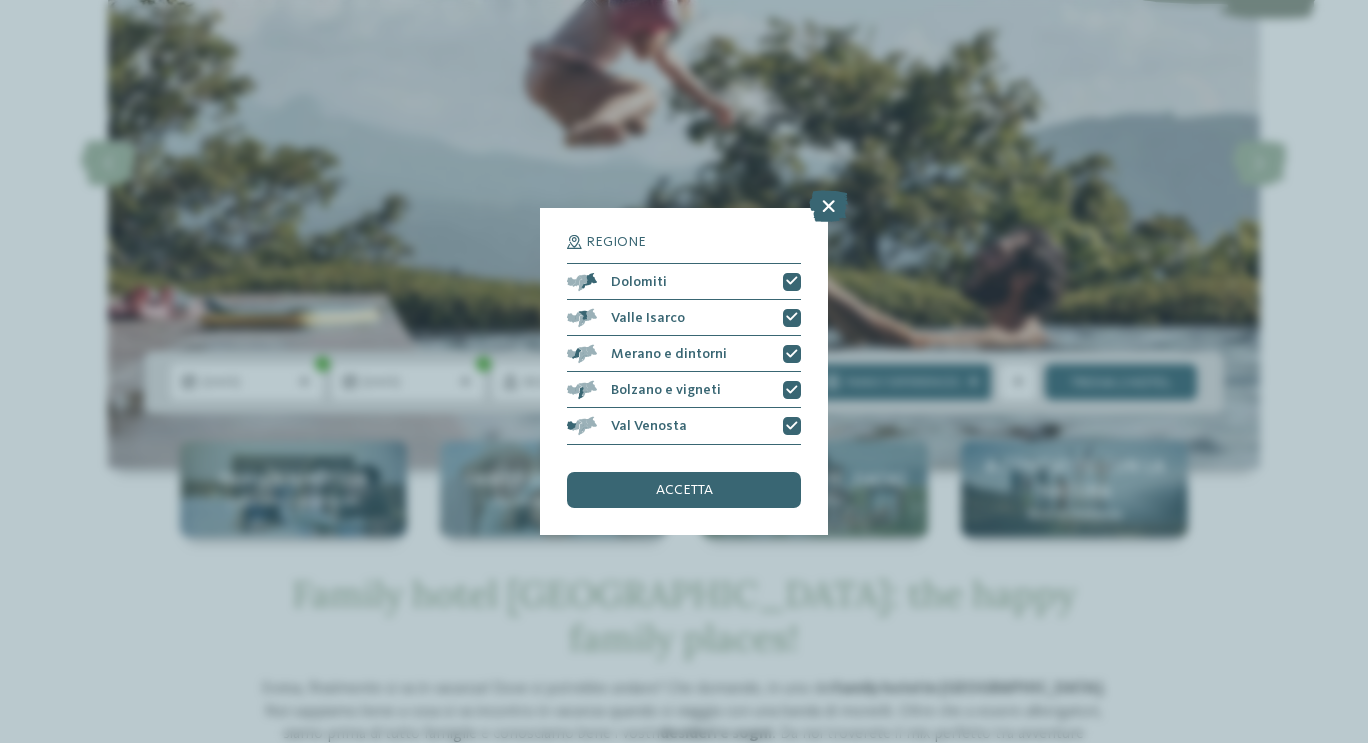 click on "accetta" at bounding box center [684, 490] 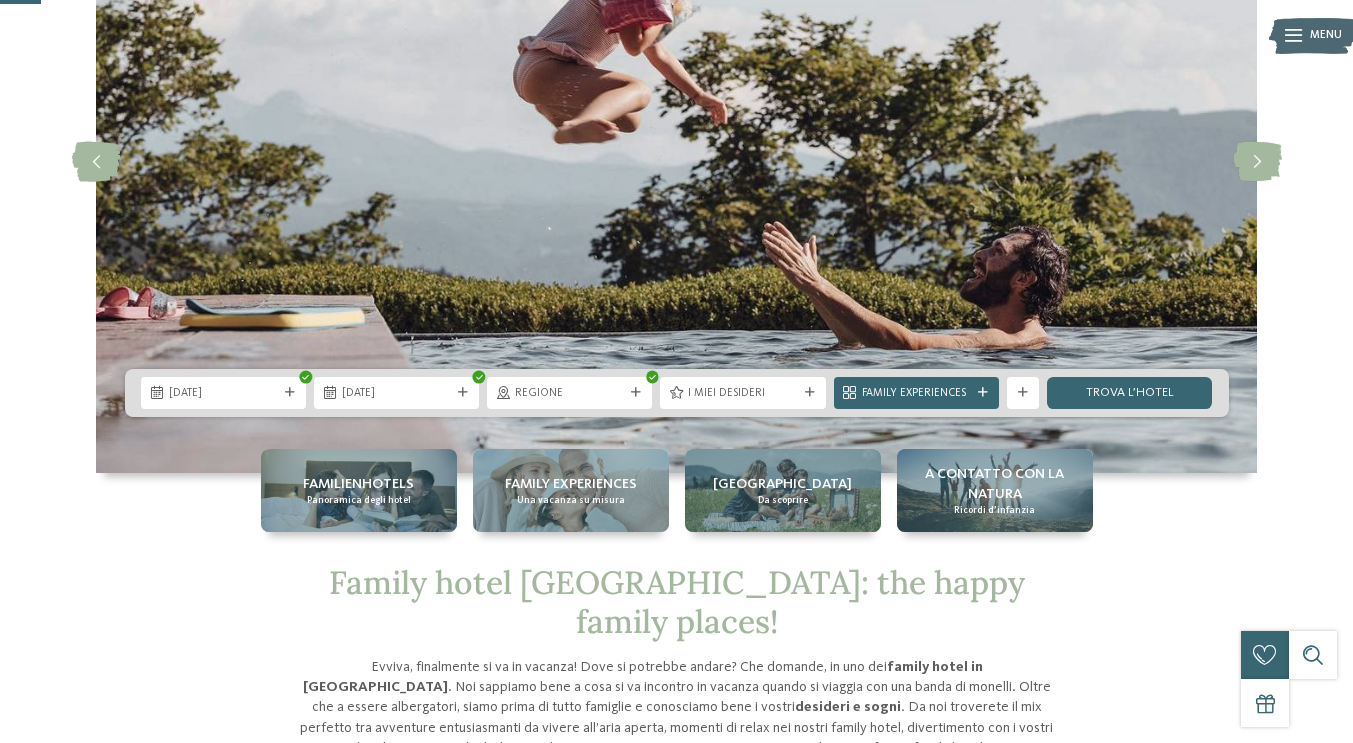 click on "I miei desideri" at bounding box center [742, 393] 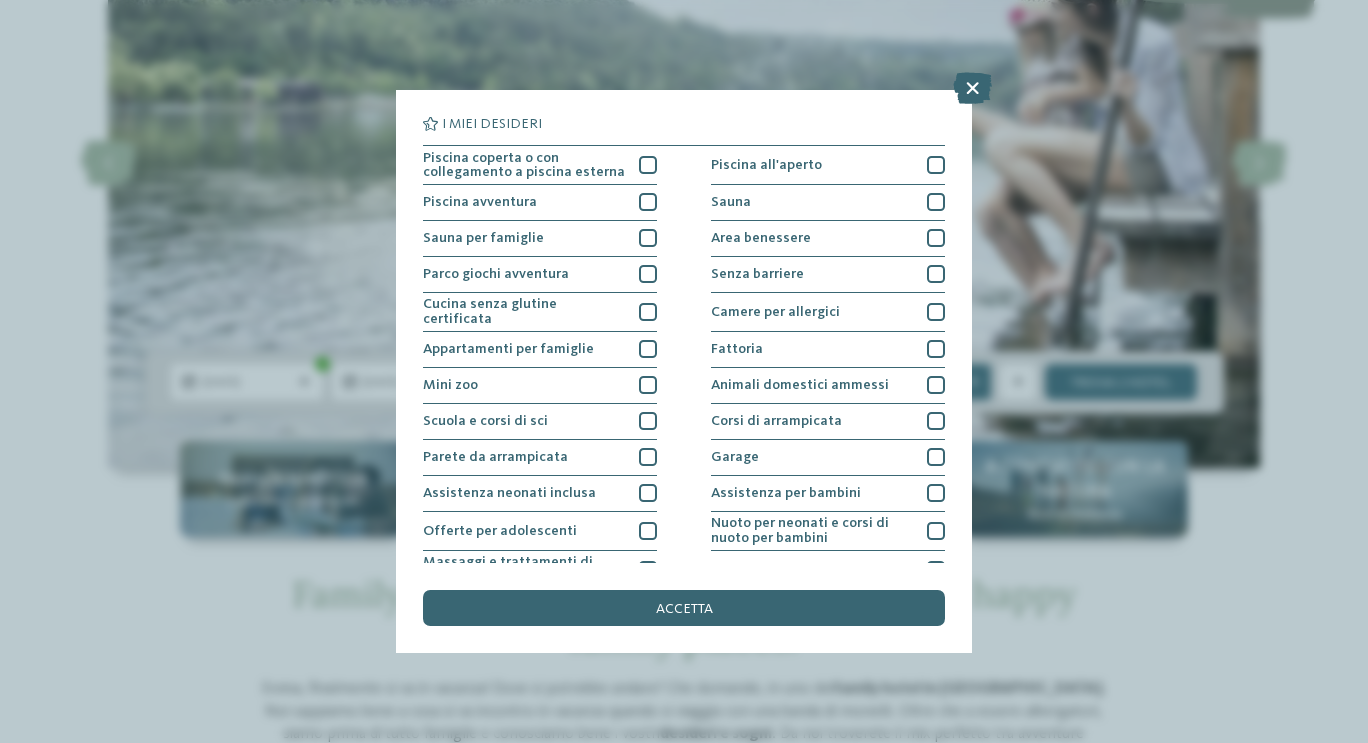 click at bounding box center (648, 202) 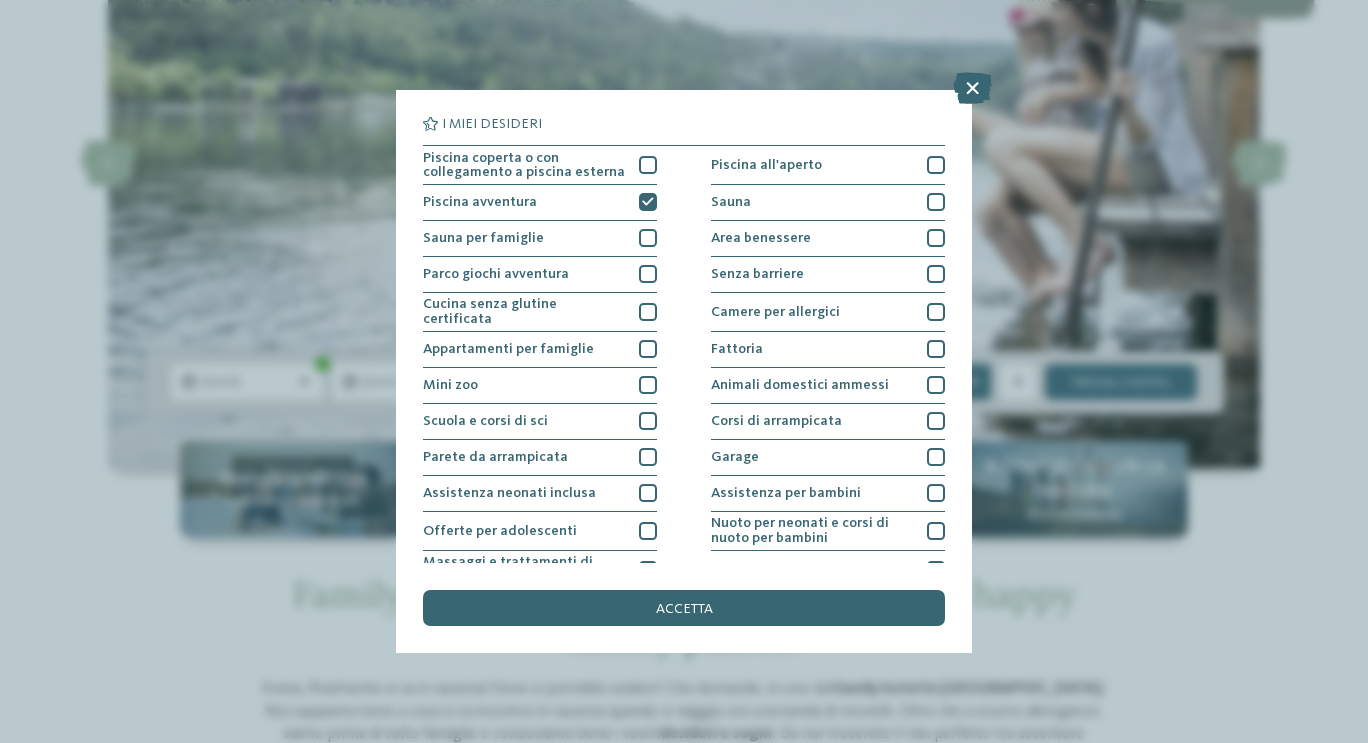 click at bounding box center [936, 165] 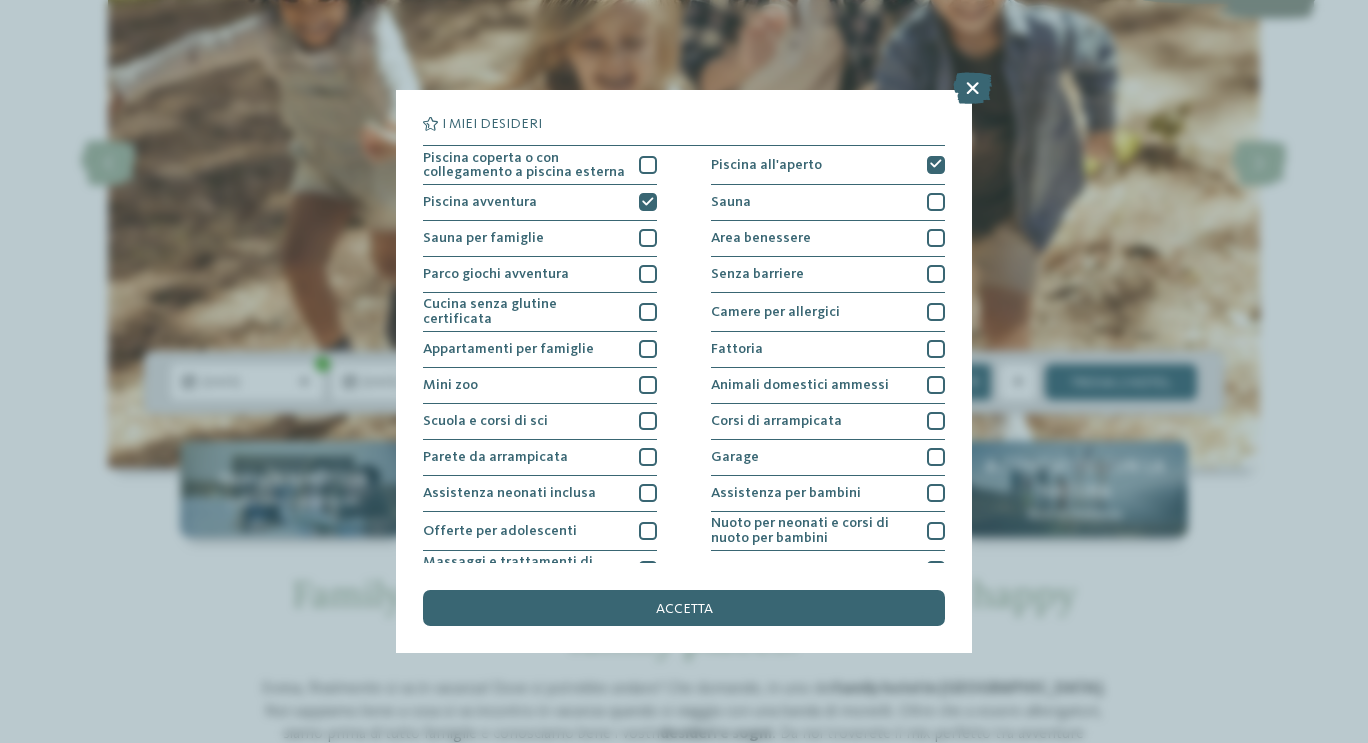 click on "accetta" at bounding box center [684, 608] 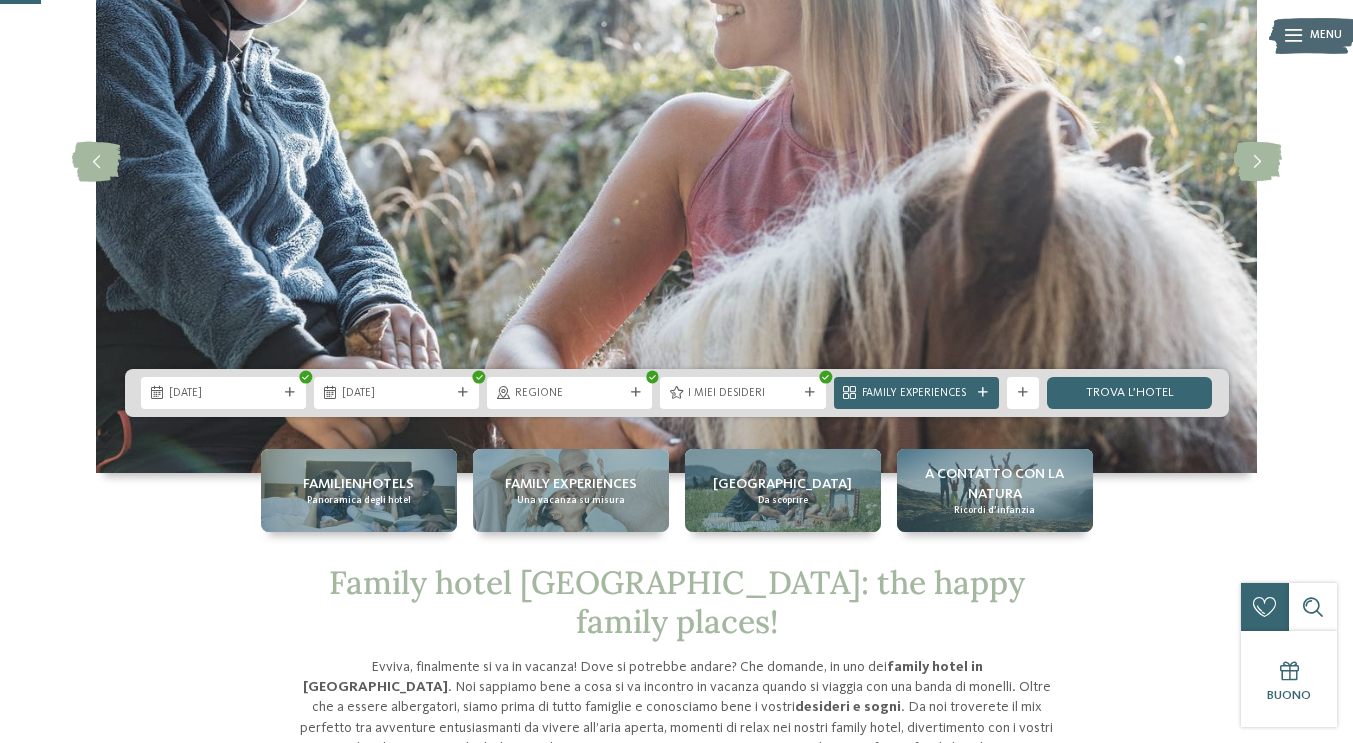 click on "trova l’hotel" at bounding box center (1129, 393) 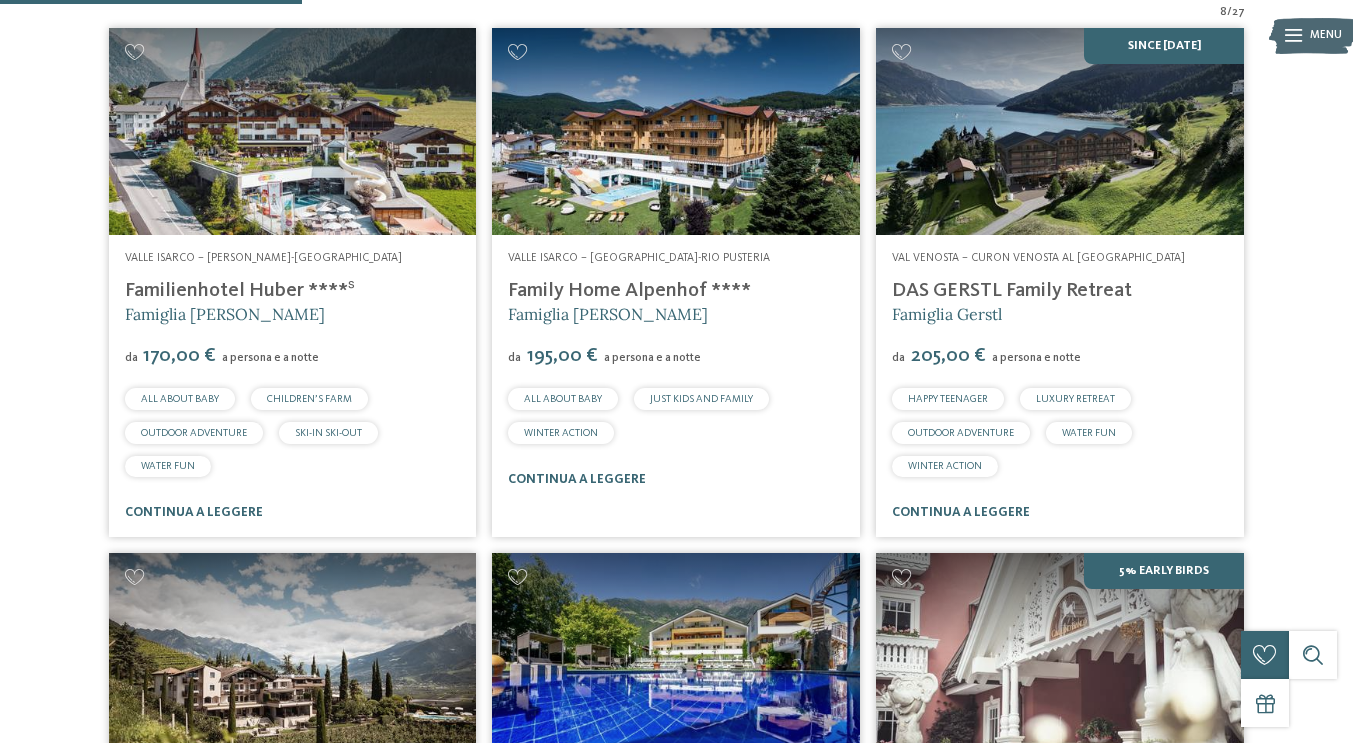 scroll, scrollTop: 624, scrollLeft: 0, axis: vertical 